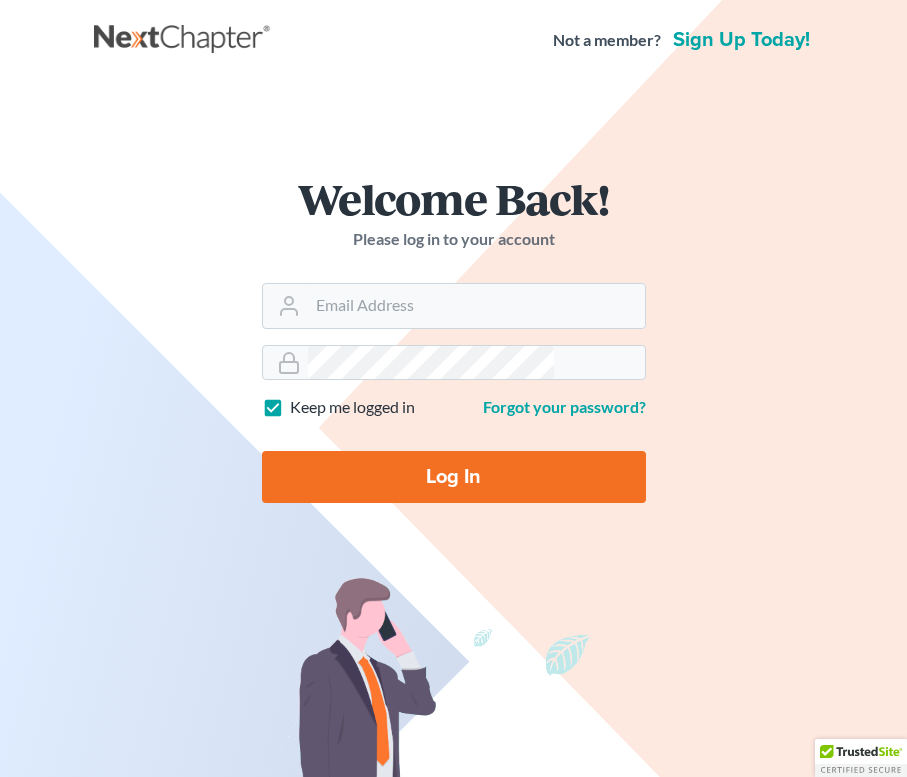 scroll, scrollTop: 0, scrollLeft: 0, axis: both 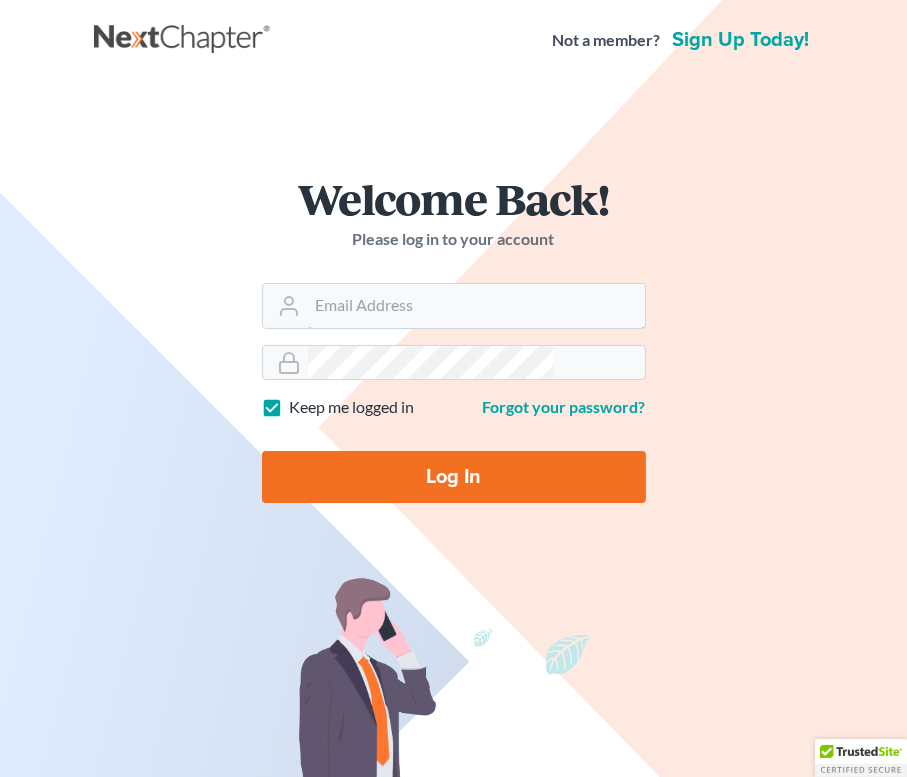 type on "theresaf@[EMAIL]" 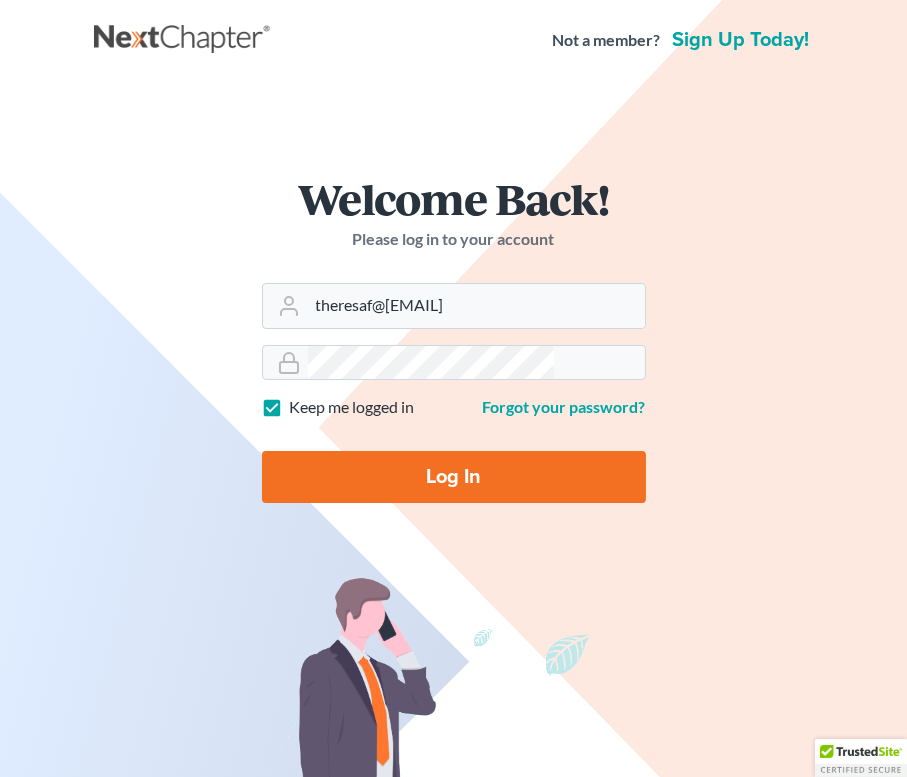 click on "Log In" at bounding box center [454, 477] 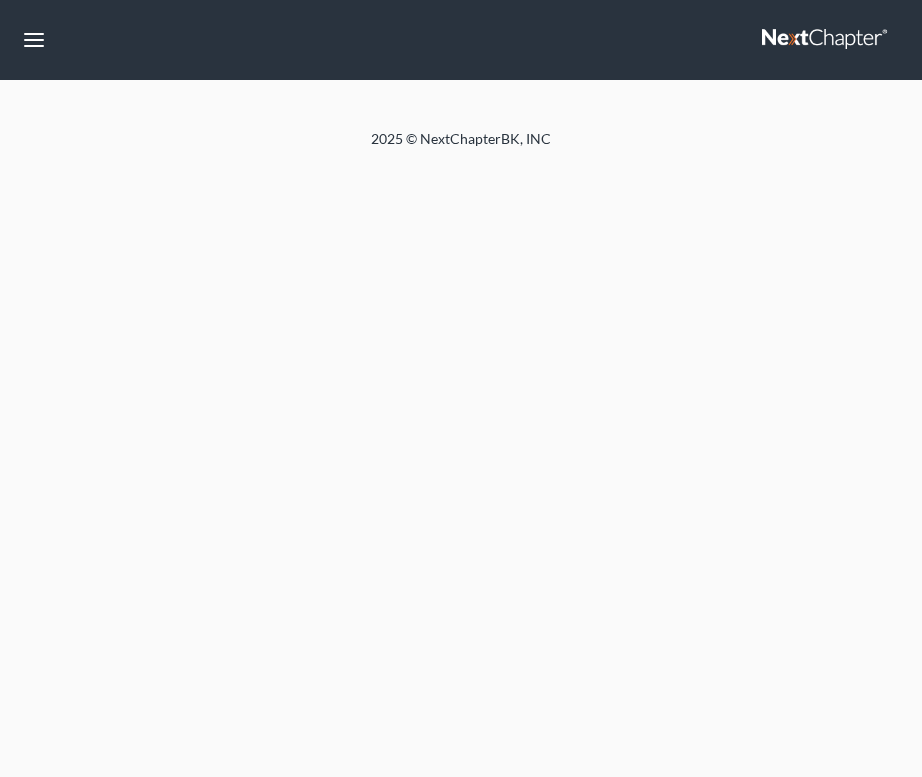 scroll, scrollTop: 0, scrollLeft: 0, axis: both 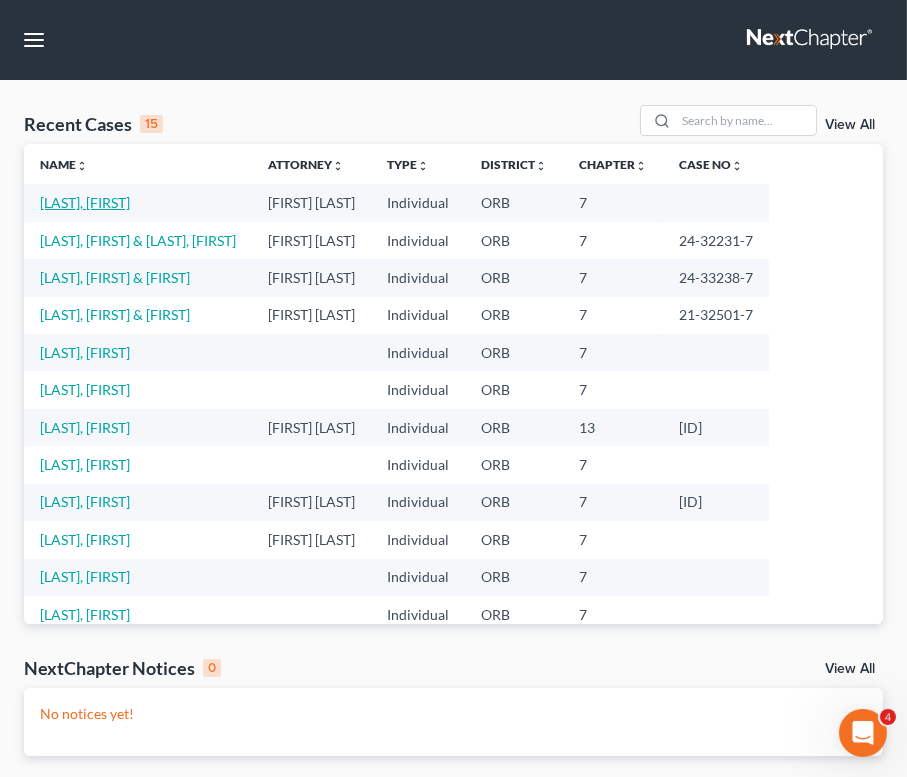 click on "[LAST], [FIRST]" at bounding box center [85, 202] 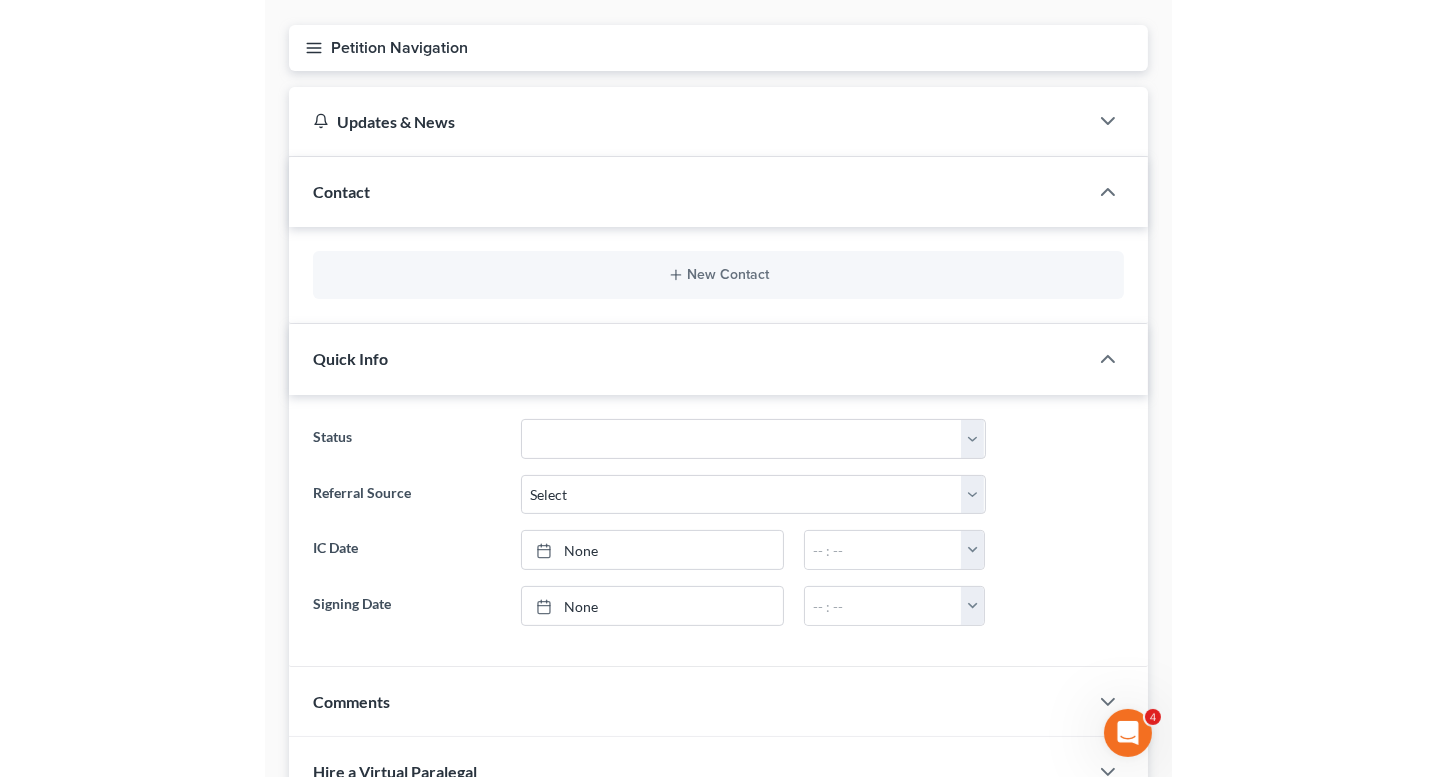 scroll, scrollTop: 0, scrollLeft: 0, axis: both 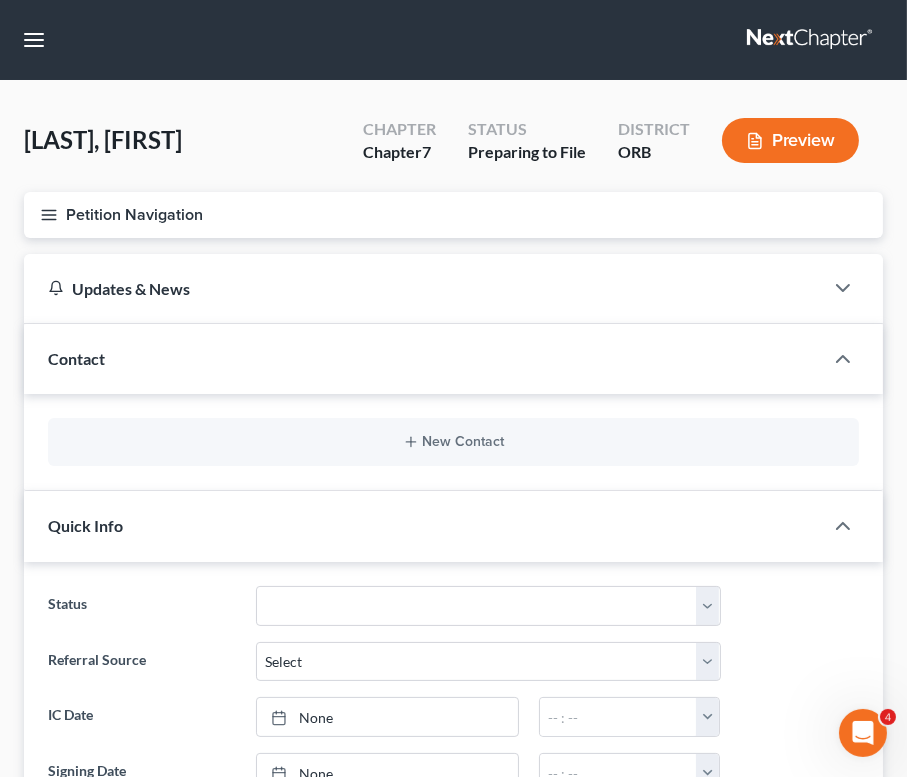 click on "Petition Navigation" at bounding box center [453, 215] 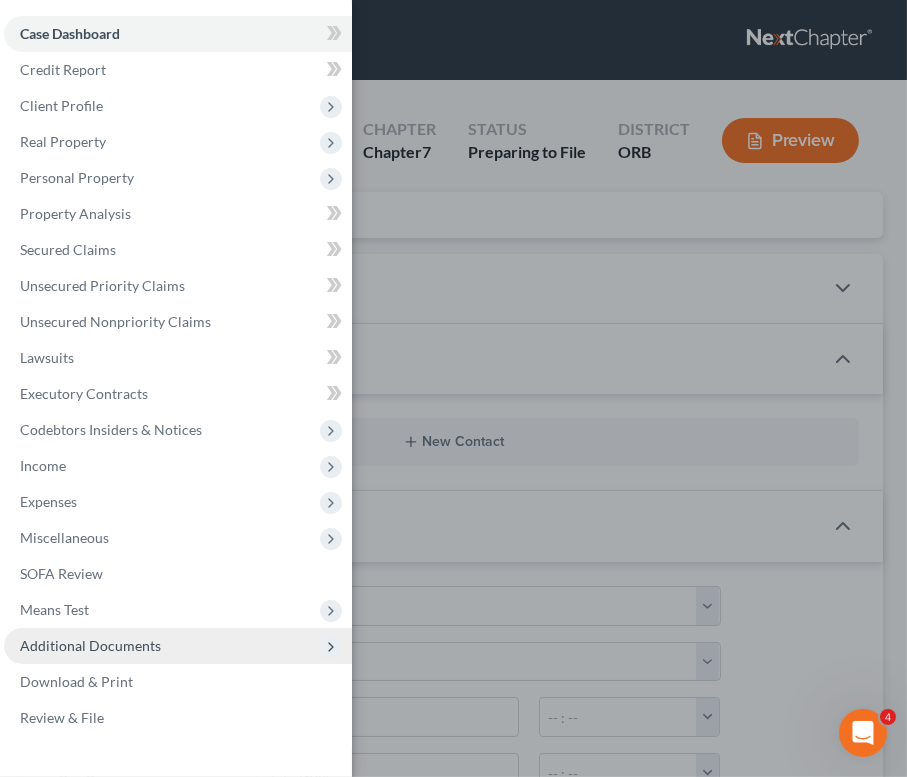 click on "Additional Documents" at bounding box center (90, 645) 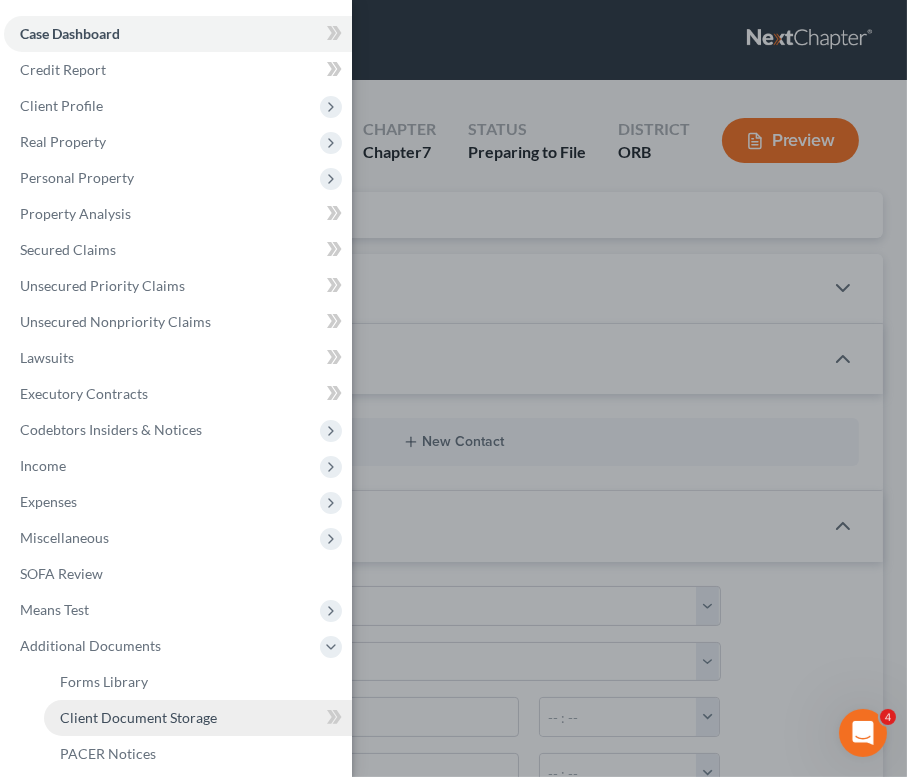 click on "Client Document Storage" at bounding box center (138, 717) 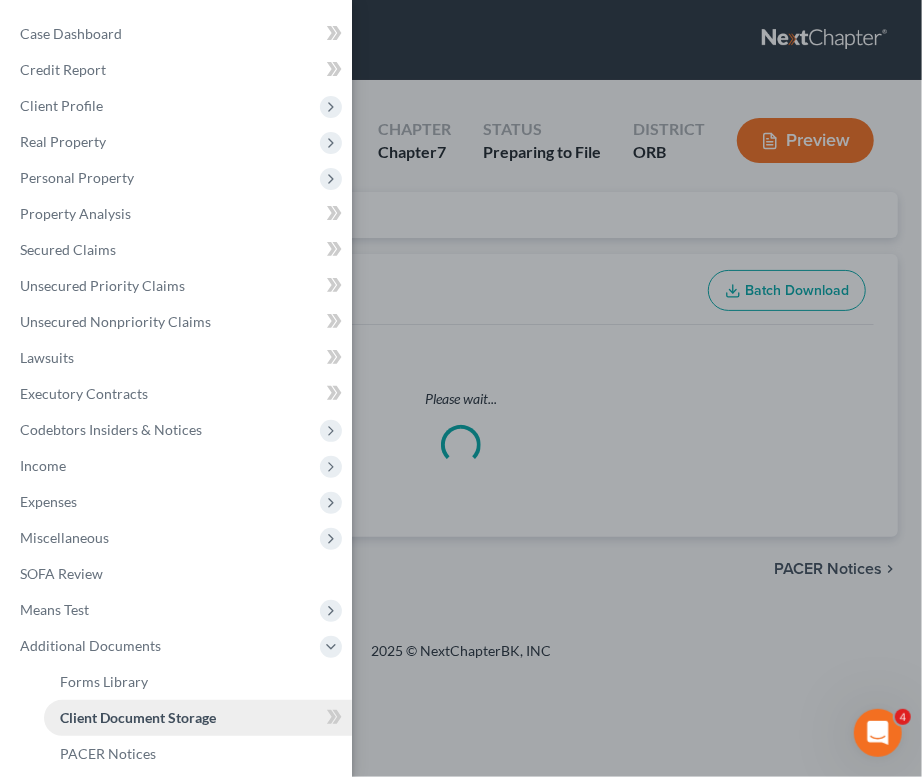 select on "0" 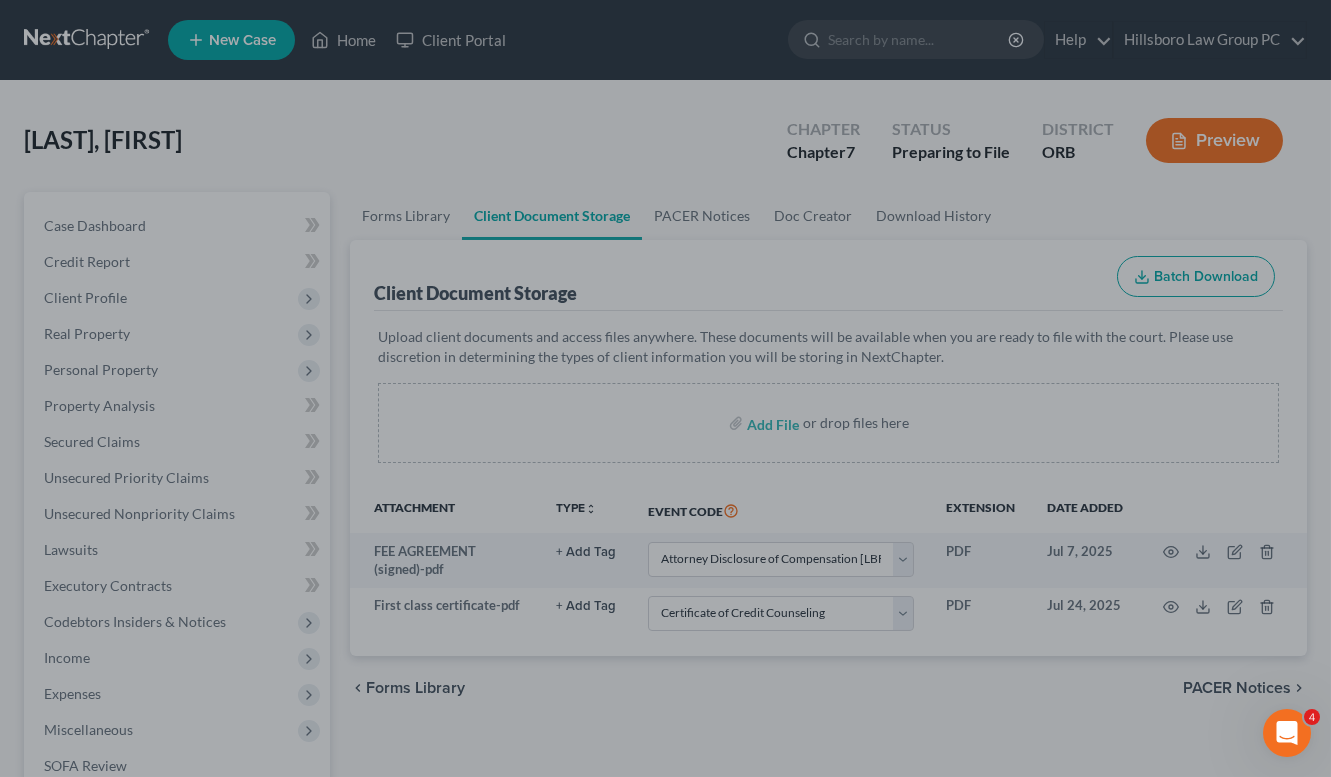 click at bounding box center (665, 388) 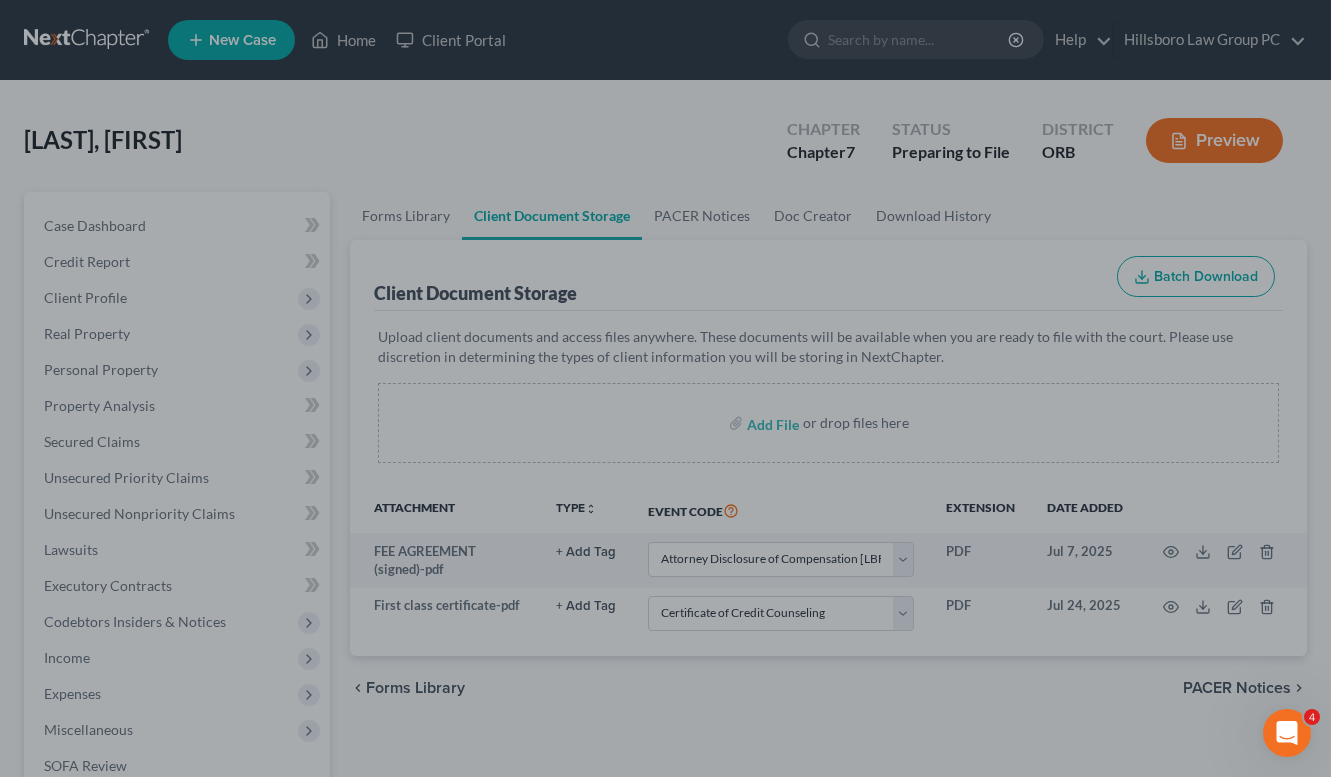 click at bounding box center [665, 388] 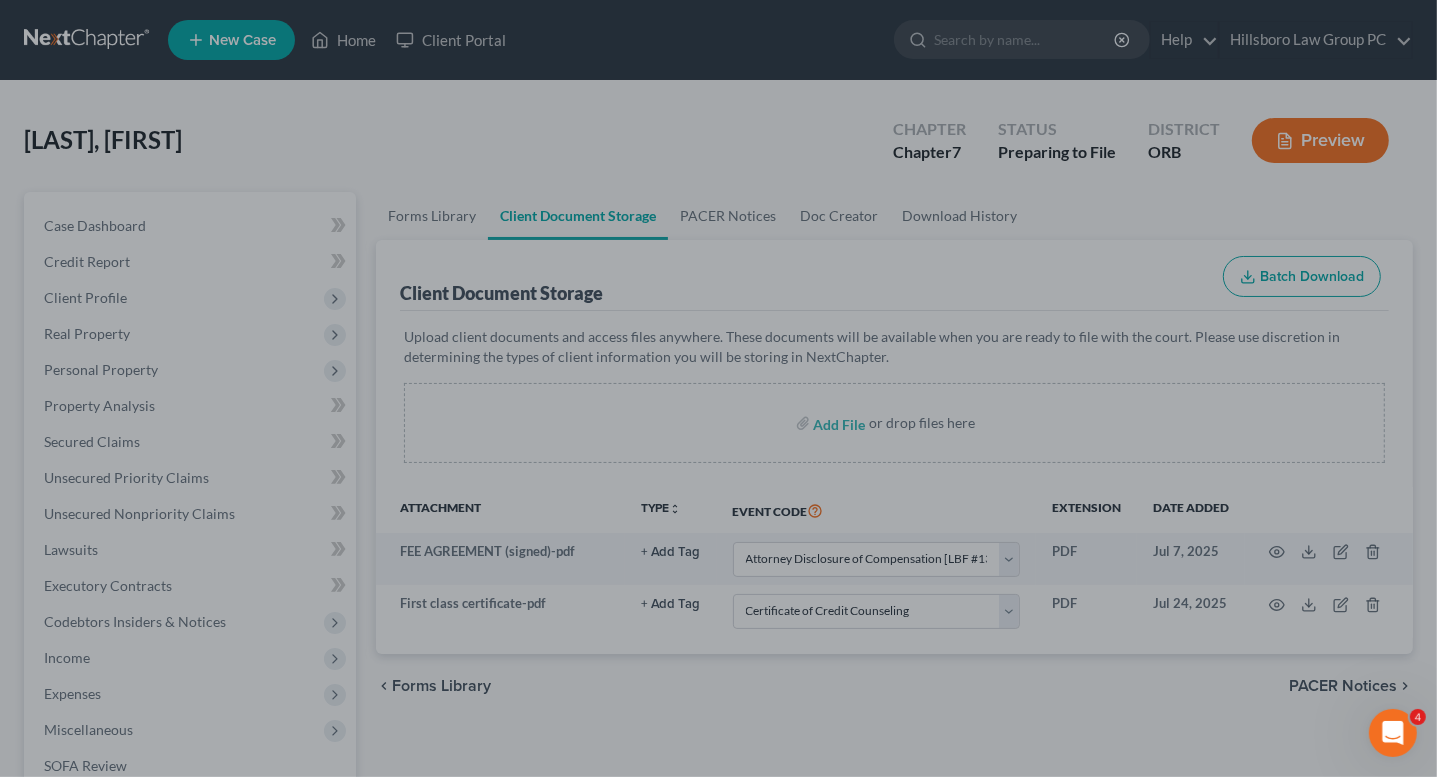 click at bounding box center [718, 388] 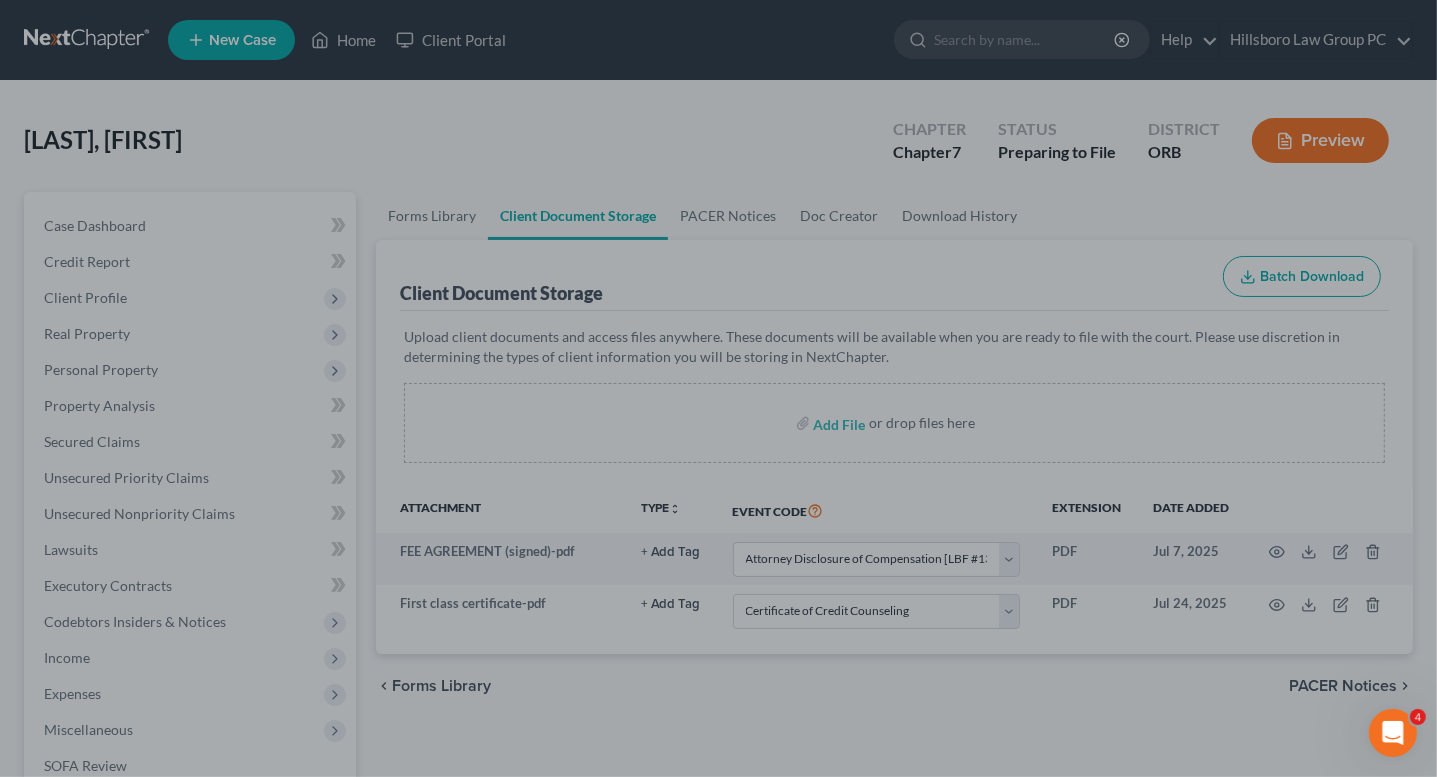 select on "17" 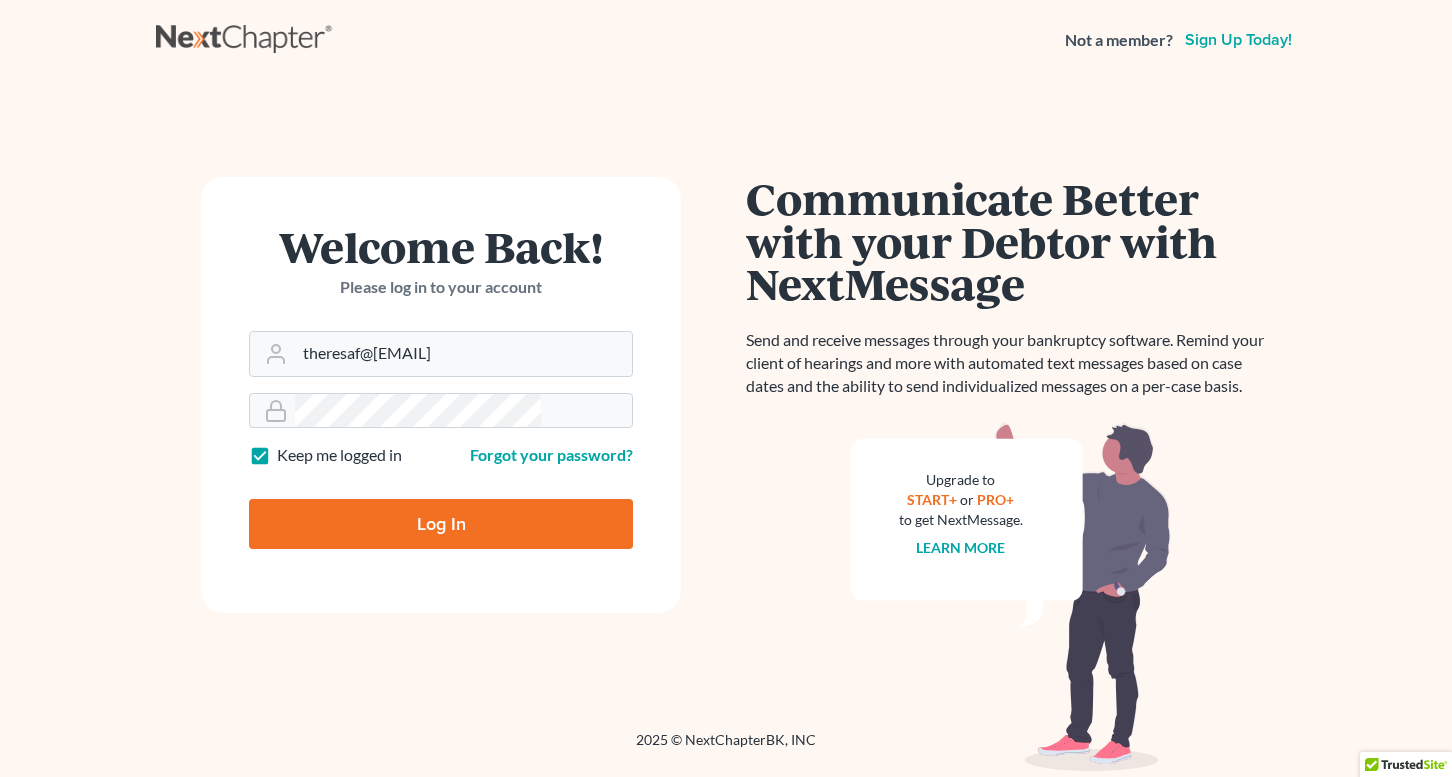scroll, scrollTop: 0, scrollLeft: 0, axis: both 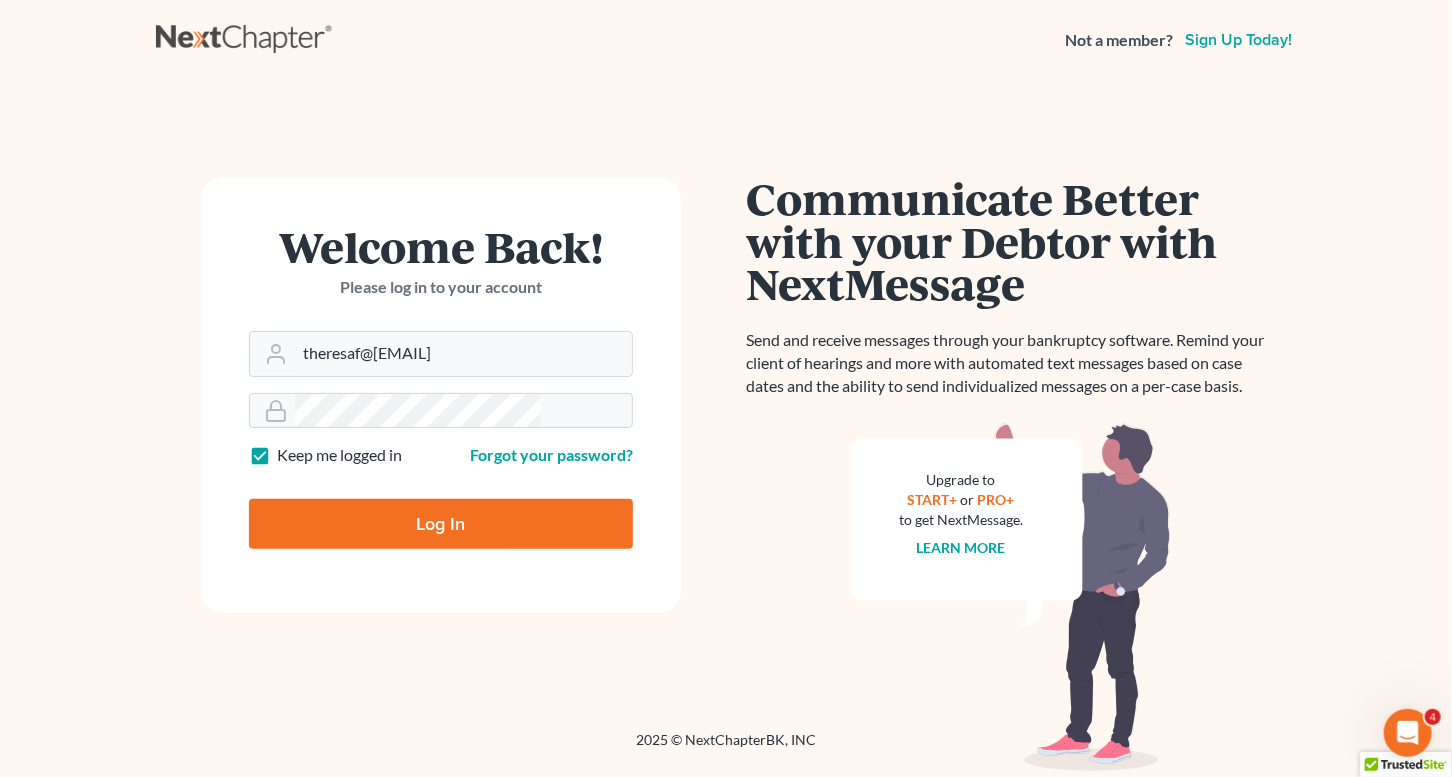 click on "Log In" at bounding box center [441, 524] 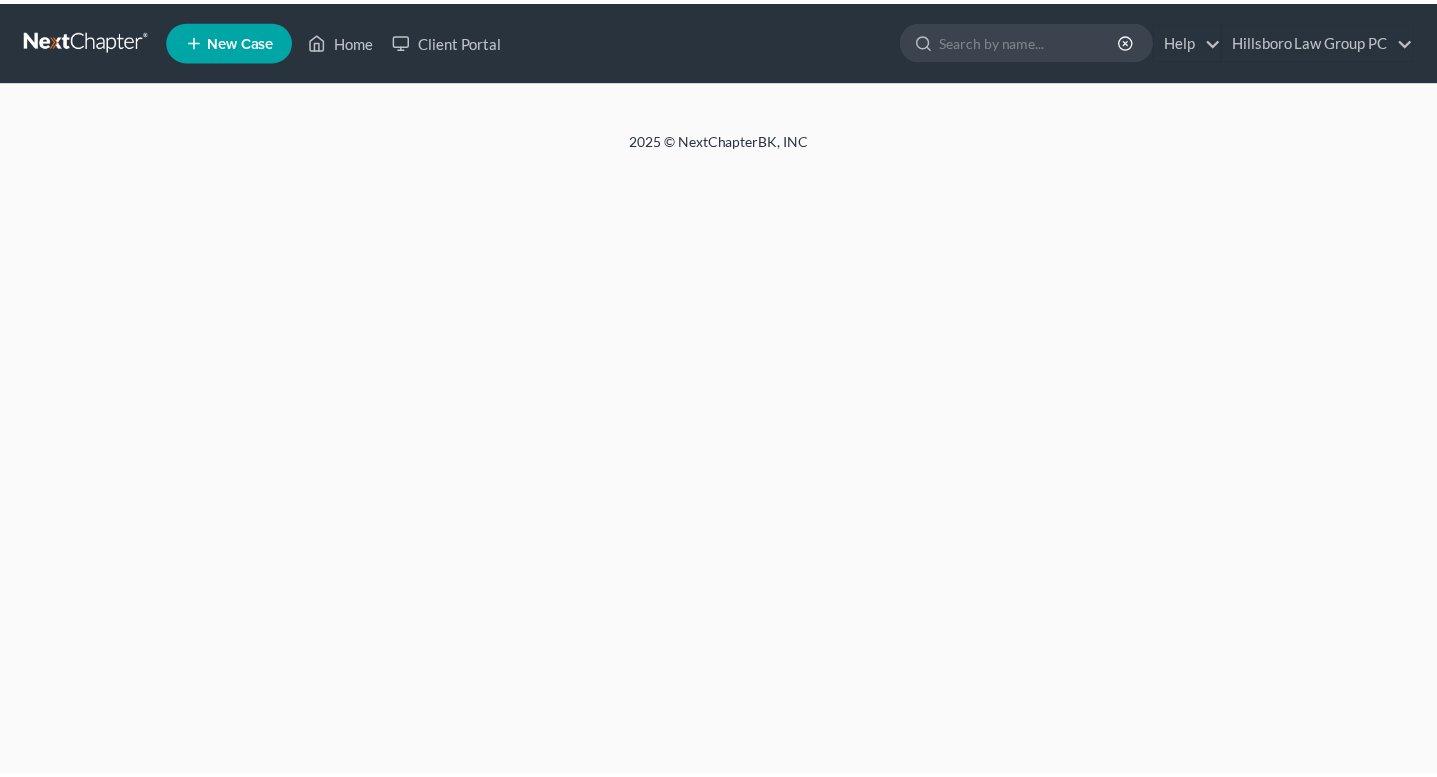 scroll, scrollTop: 0, scrollLeft: 0, axis: both 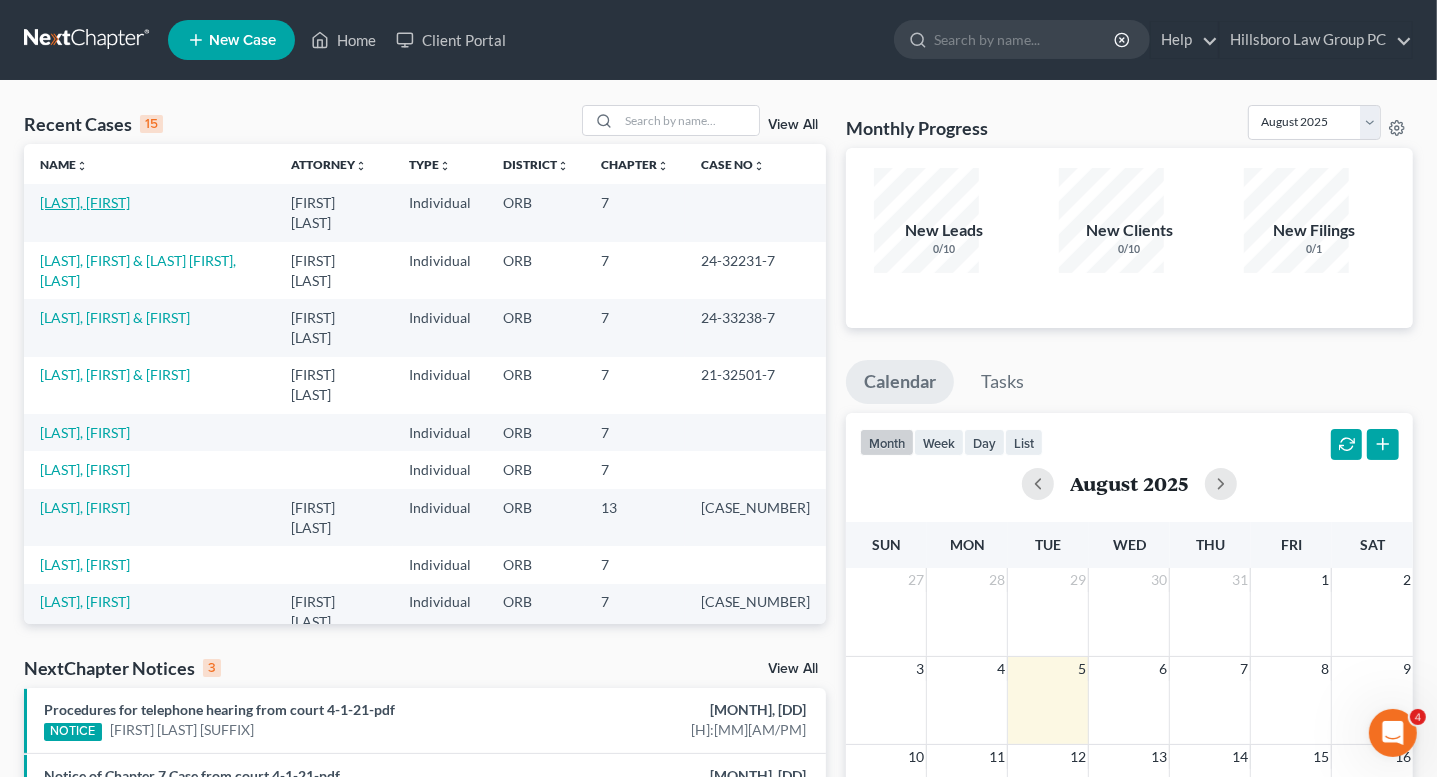 click on "[LAST], [FIRST]" at bounding box center [85, 202] 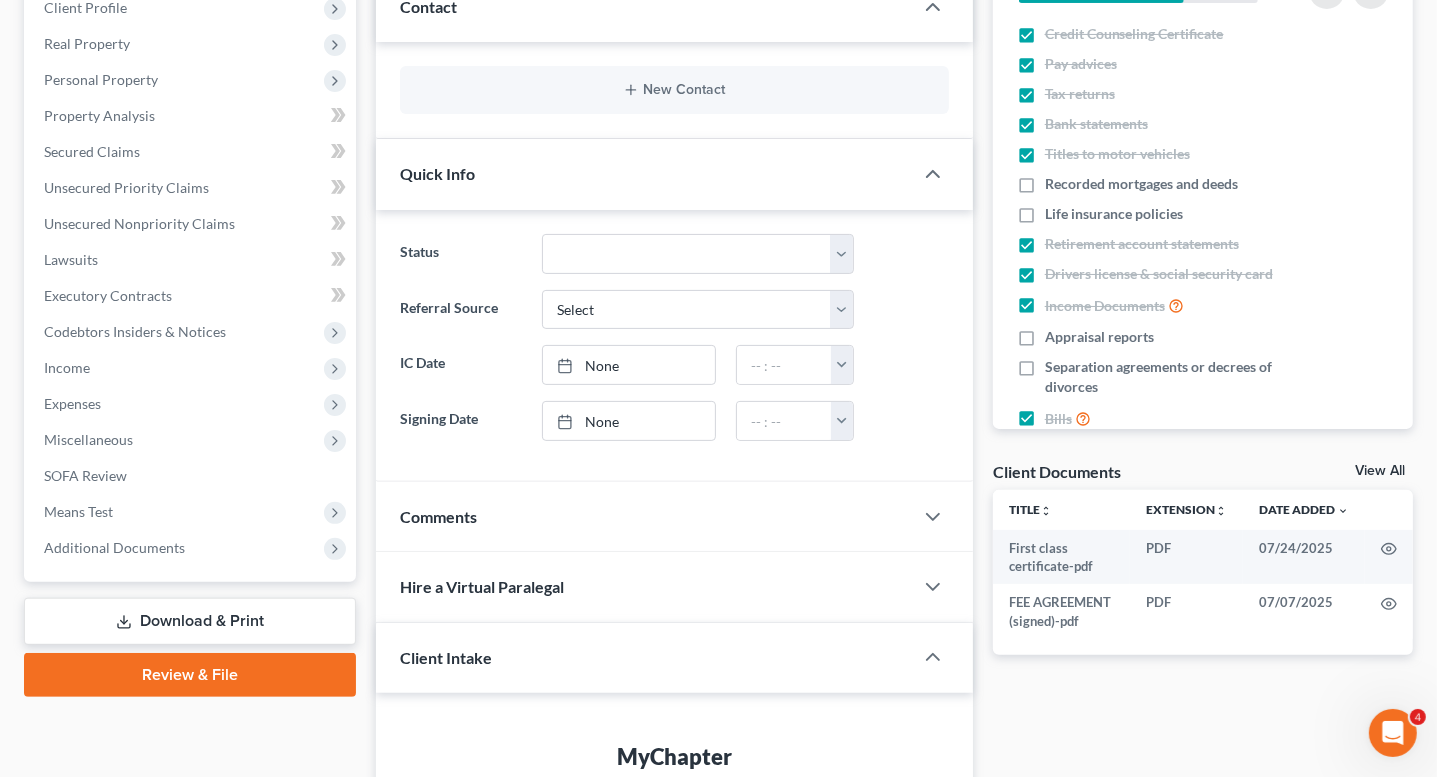 scroll, scrollTop: 292, scrollLeft: 0, axis: vertical 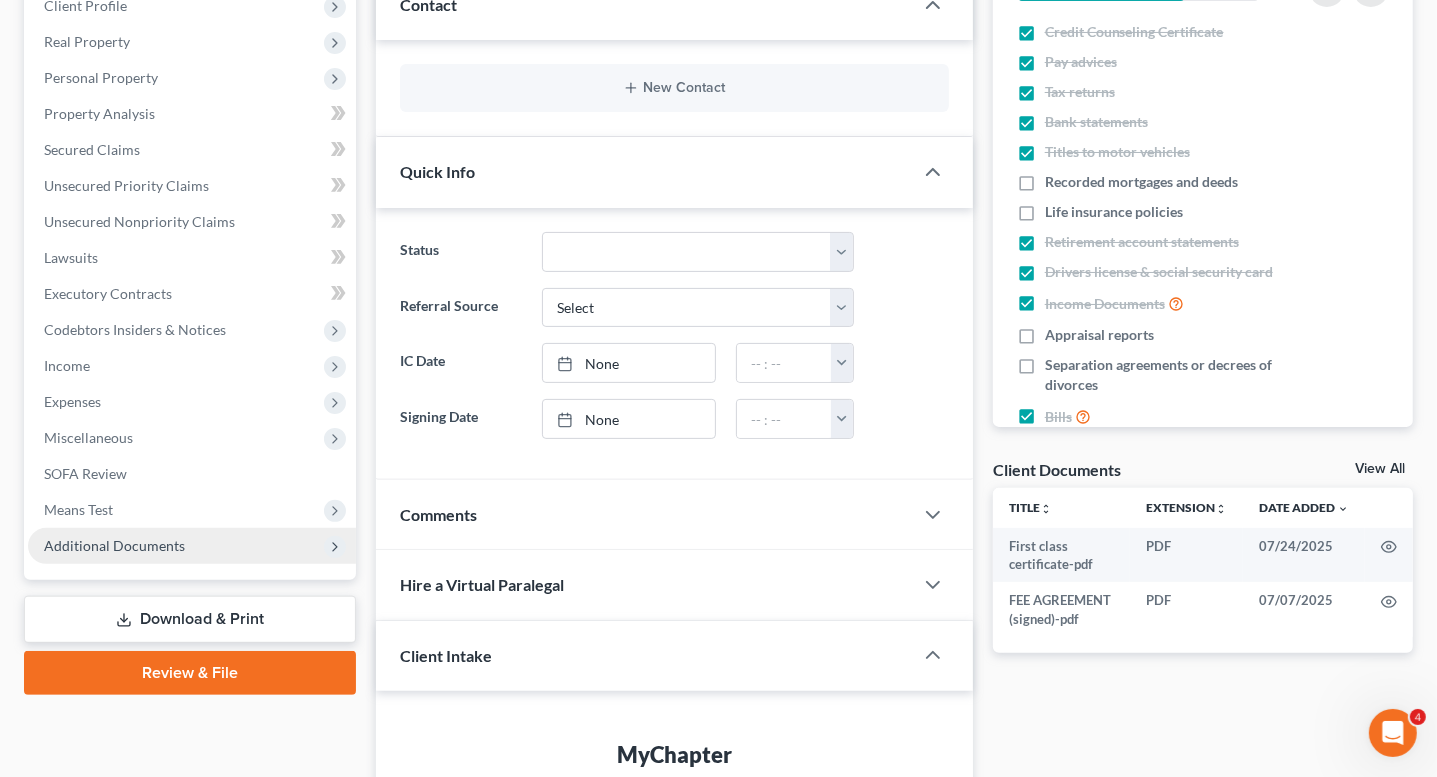 click on "Additional Documents" at bounding box center (114, 545) 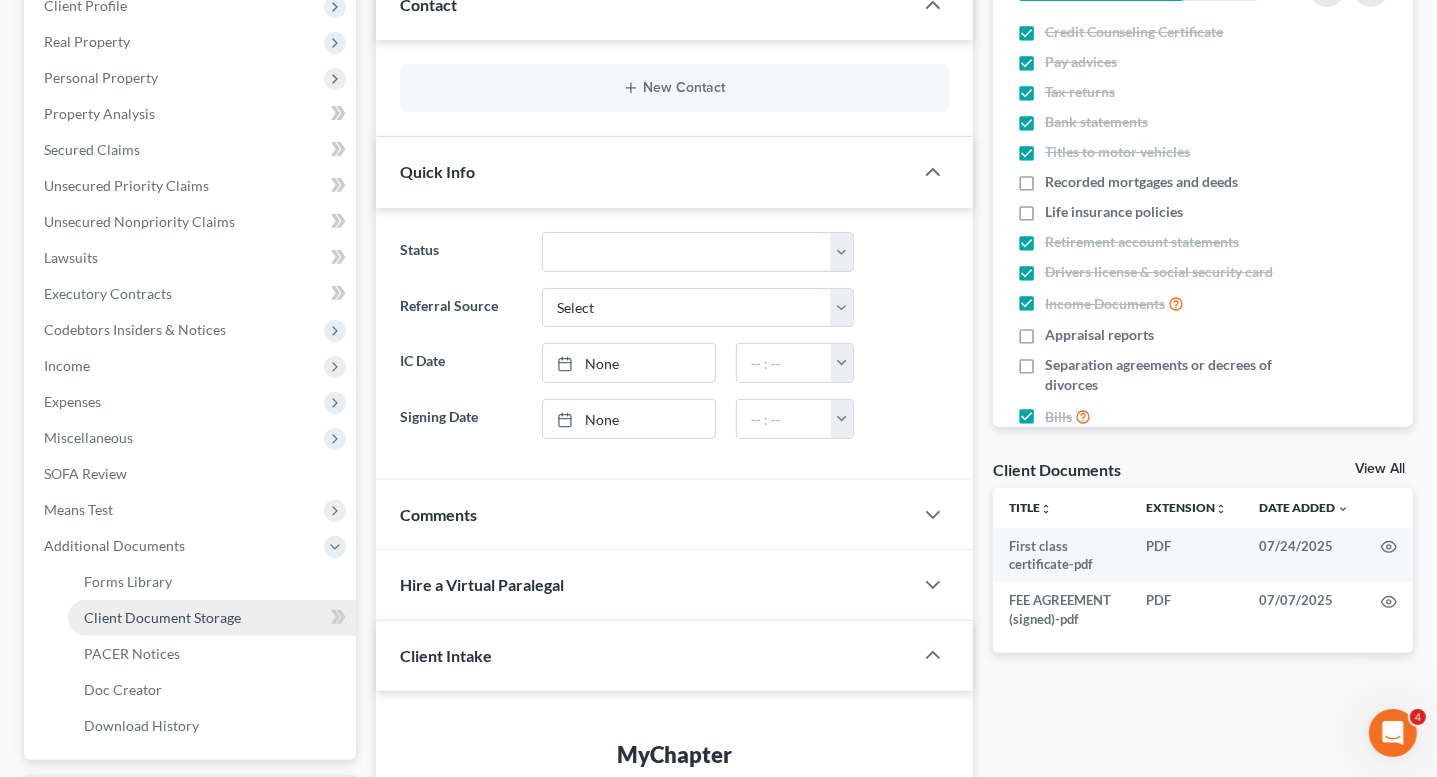 click on "Client Document Storage" at bounding box center (162, 617) 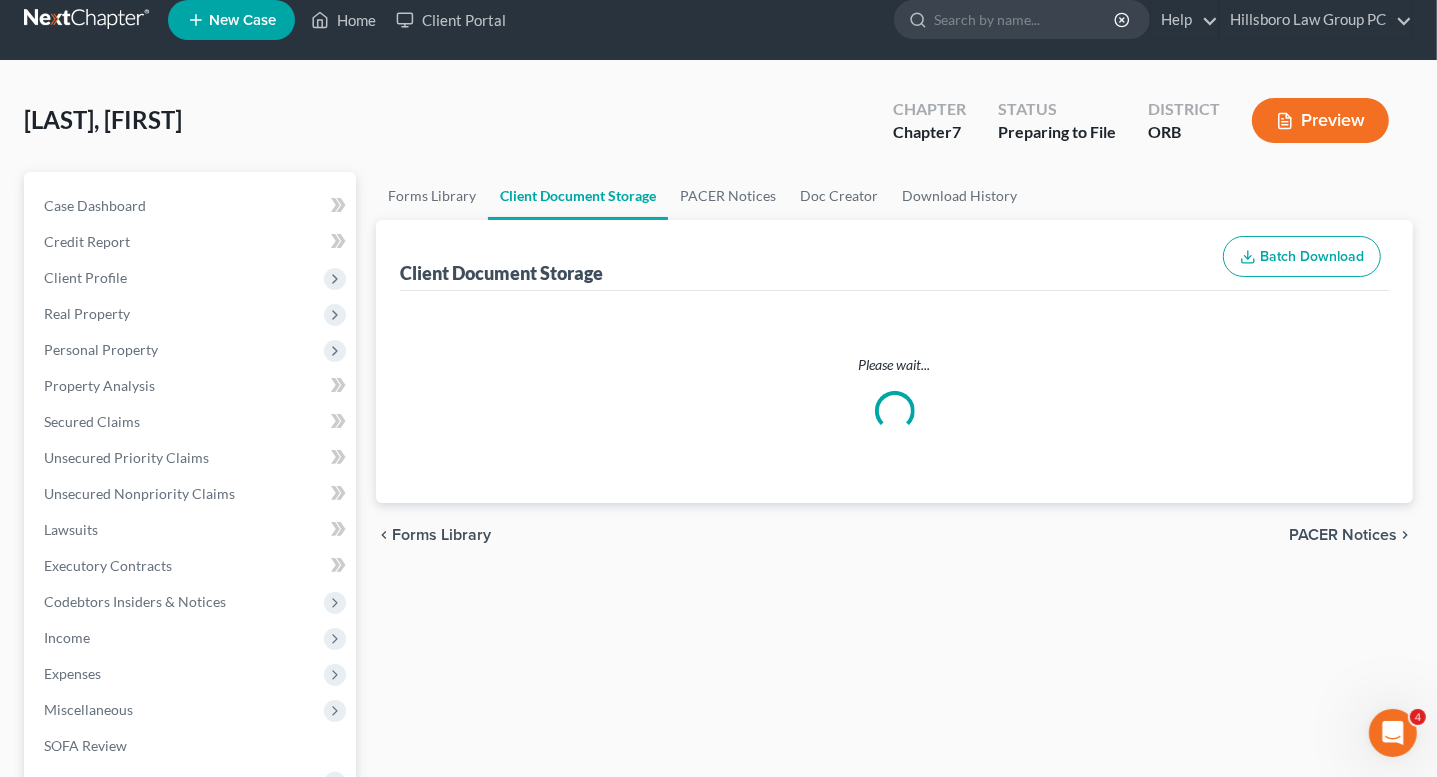 select on "0" 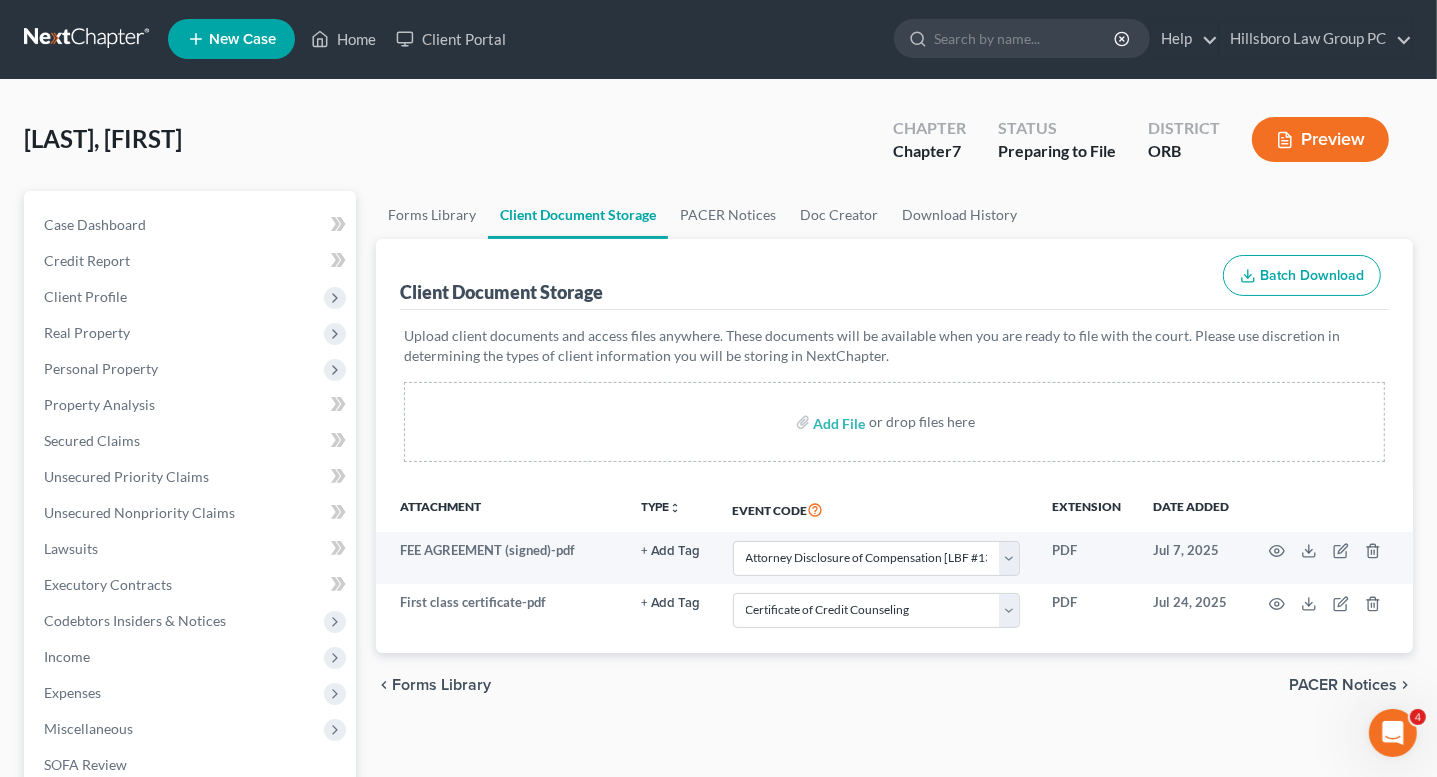 scroll, scrollTop: 0, scrollLeft: 0, axis: both 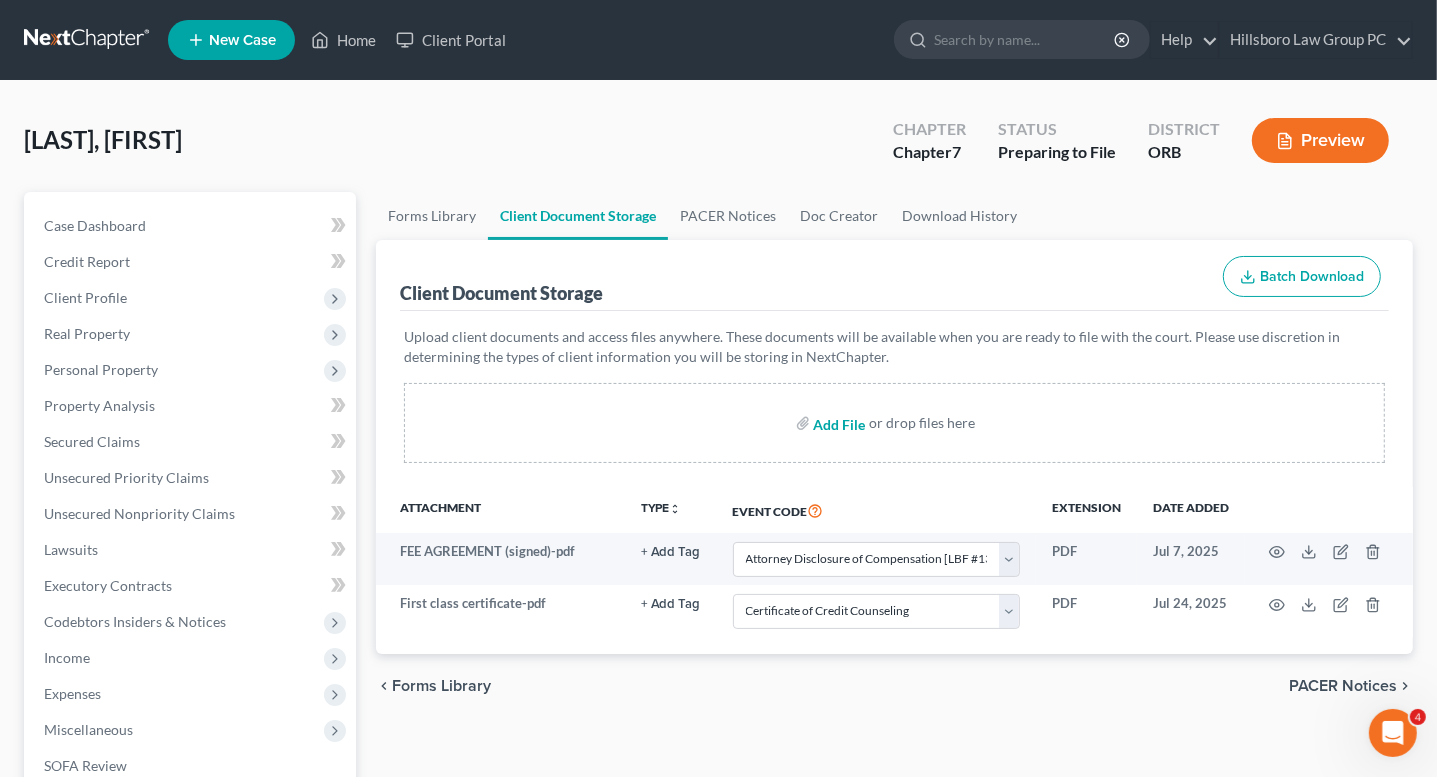 click at bounding box center [838, 423] 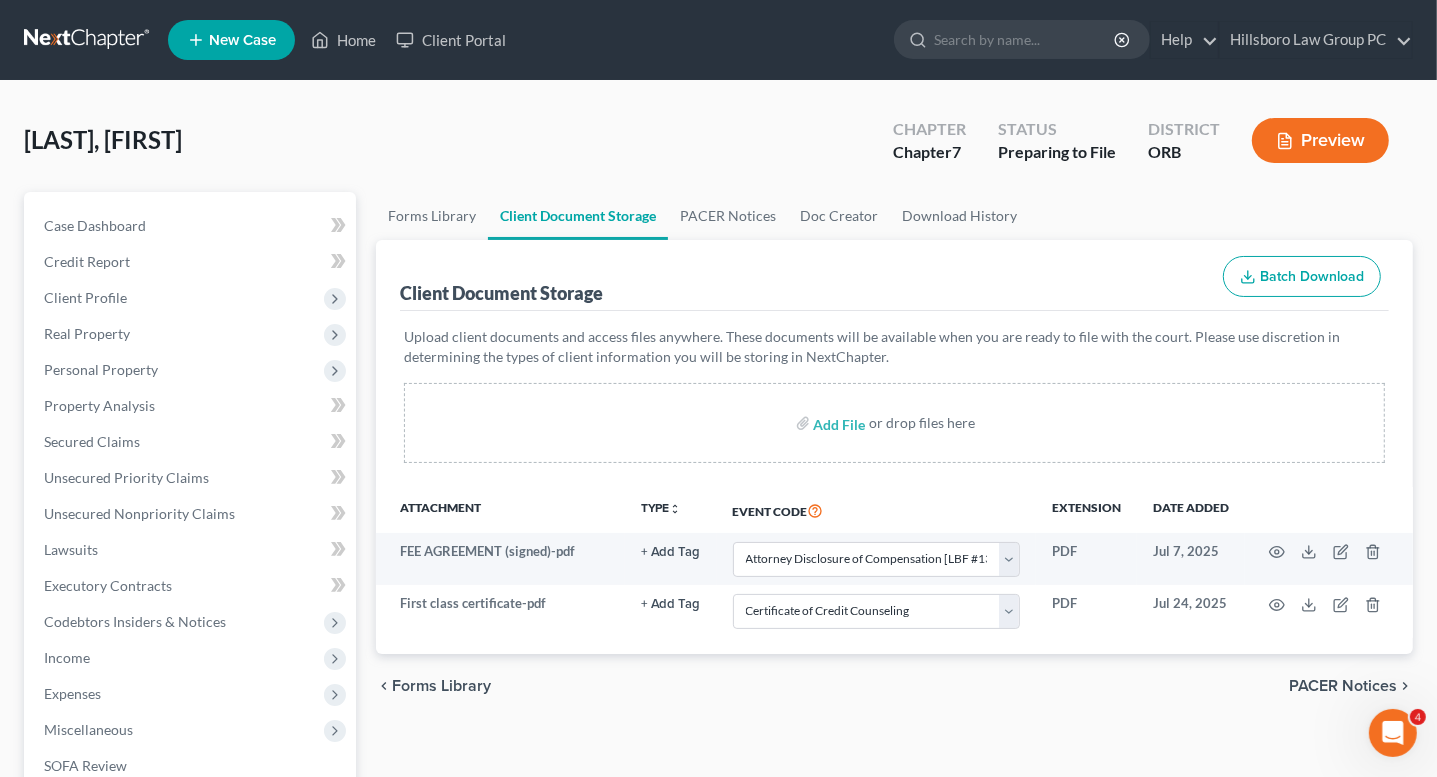 select on "0" 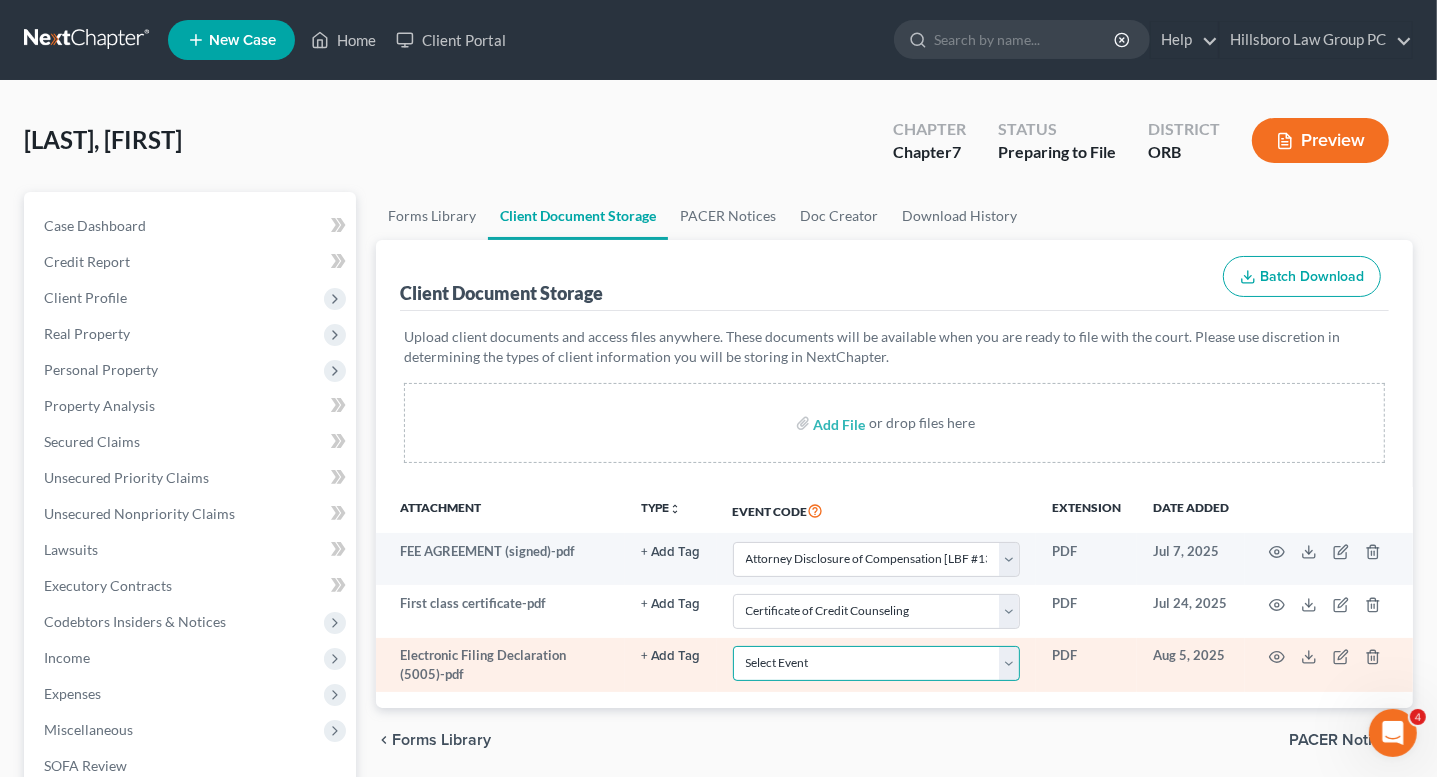 click on "Select Event Attorney Disclosure of Compensation [LBF #1305 - 12/1/12 required for Ch 13] Certificate of Credit Counseling Chapter 13 Plan [Requires LBF 1300.22 - 12/1/22] Chapter 7 Means Test Calculation [requires OF 122A-2 - 4/16] Chpt 13 Calculation of Your Disposable Income [requires OF 122C-2 - 4/22] Chpt 13 Stmt of Current Monthly Income/Calculation of Commitment Period [requires OF 122C-1 - 12/15] Chpt 7 Stmts-Monthly Income/Exemption Presumption of Abuse [OF 122A-1 - 12/19; 122A-1Supp - 12/15] Electronic Filing Declaration [LBF #5005 - 12/17/12] Have the Chapter 7 Filing Fee Waived [requires OF 103B - 12/15] Pay Filing Fee in Installments [Requires LBF 110 - 12/1/13]" at bounding box center (876, 663) 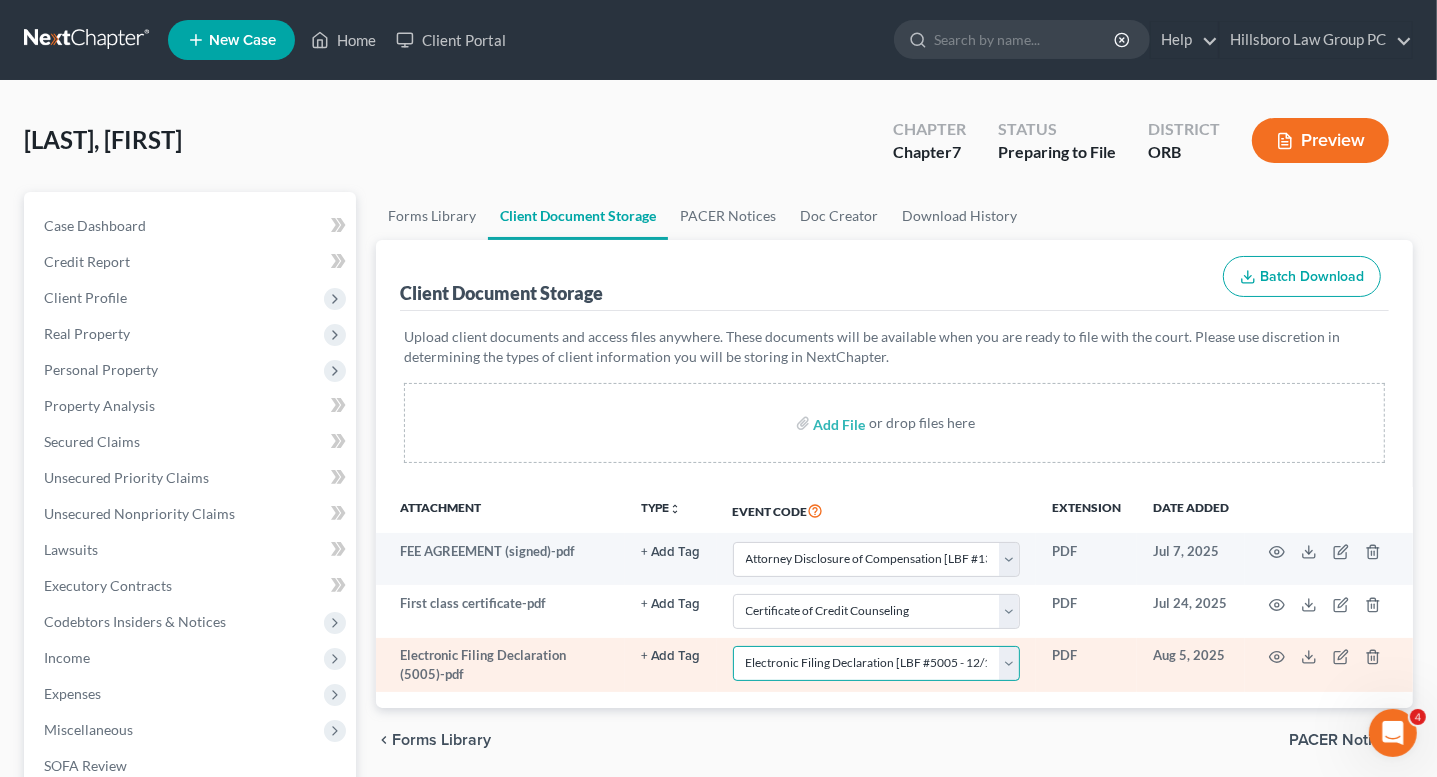 click on "Select Event Attorney Disclosure of Compensation [LBF #1305 - 12/1/12 required for Ch 13] Certificate of Credit Counseling Chapter 13 Plan [Requires LBF 1300.22 - 12/1/22] Chapter 7 Means Test Calculation [requires OF 122A-2 - 4/16] Chpt 13 Calculation of Your Disposable Income [requires OF 122C-2 - 4/22] Chpt 13 Stmt of Current Monthly Income/Calculation of Commitment Period [requires OF 122C-1 - 12/15] Chpt 7 Stmts-Monthly Income/Exemption Presumption of Abuse [OF 122A-1 - 12/19; 122A-1Supp - 12/15] Electronic Filing Declaration [LBF #5005 - 12/17/12] Have the Chapter 7 Filing Fee Waived [requires OF 103B - 12/15] Pay Filing Fee in Installments [Requires LBF 110 - 12/1/13]" at bounding box center [876, 663] 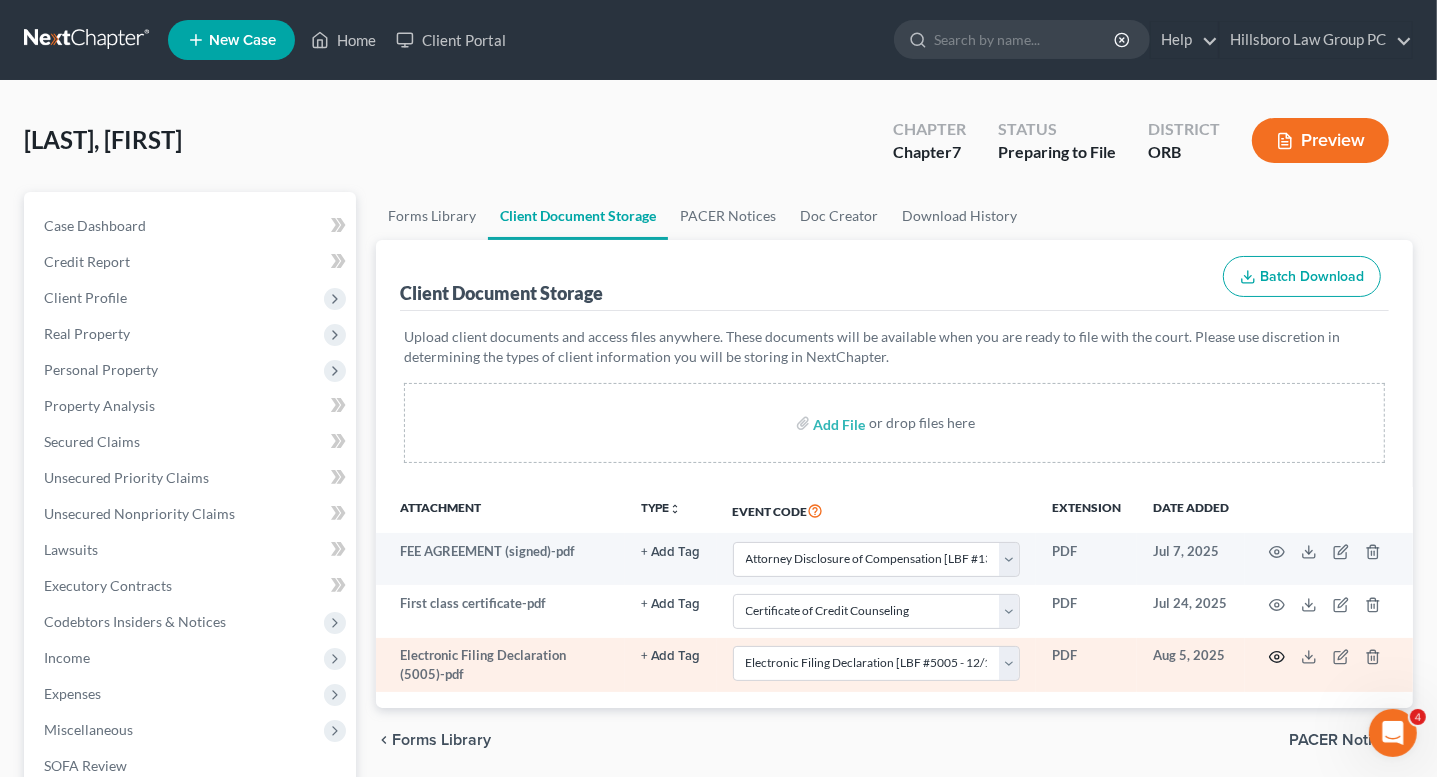 click 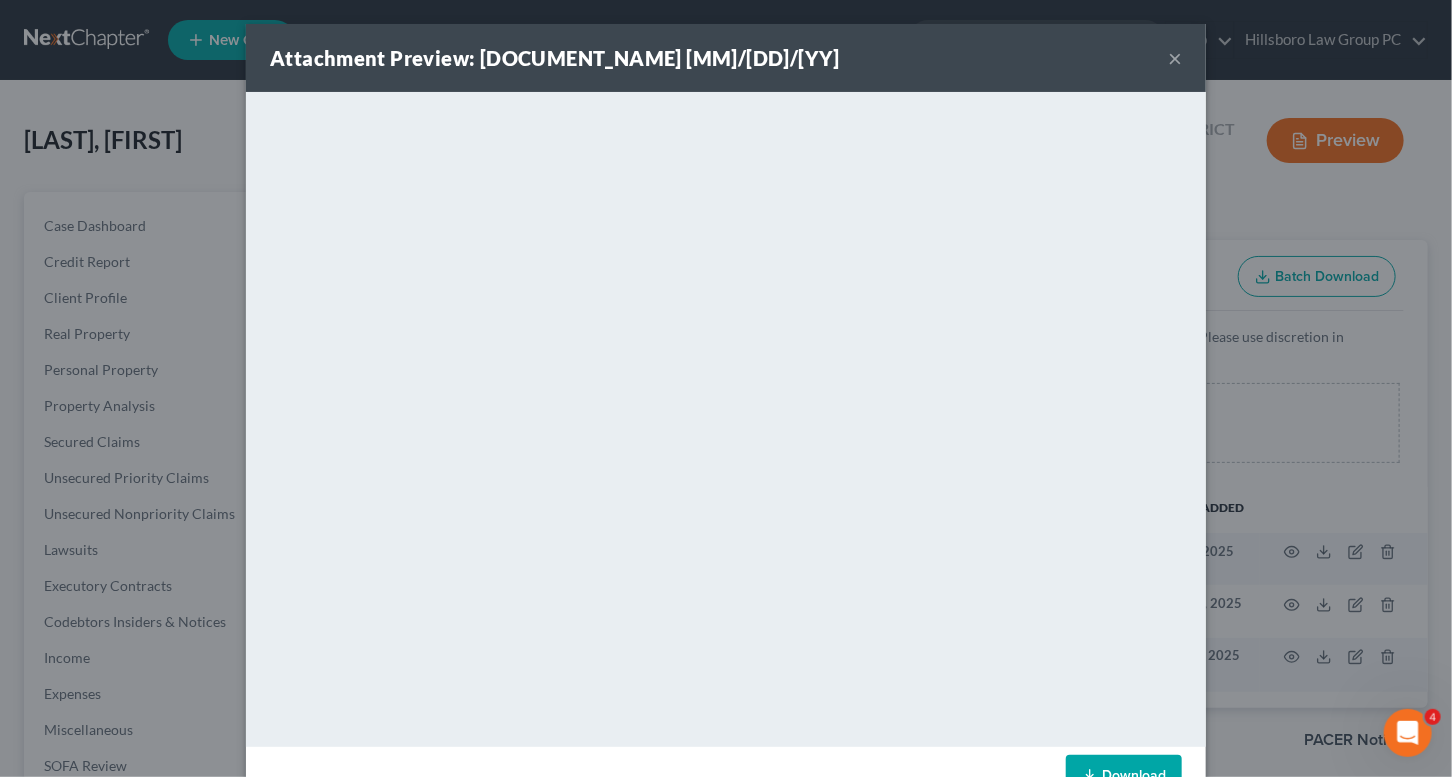 click on "Download" at bounding box center (1124, 776) 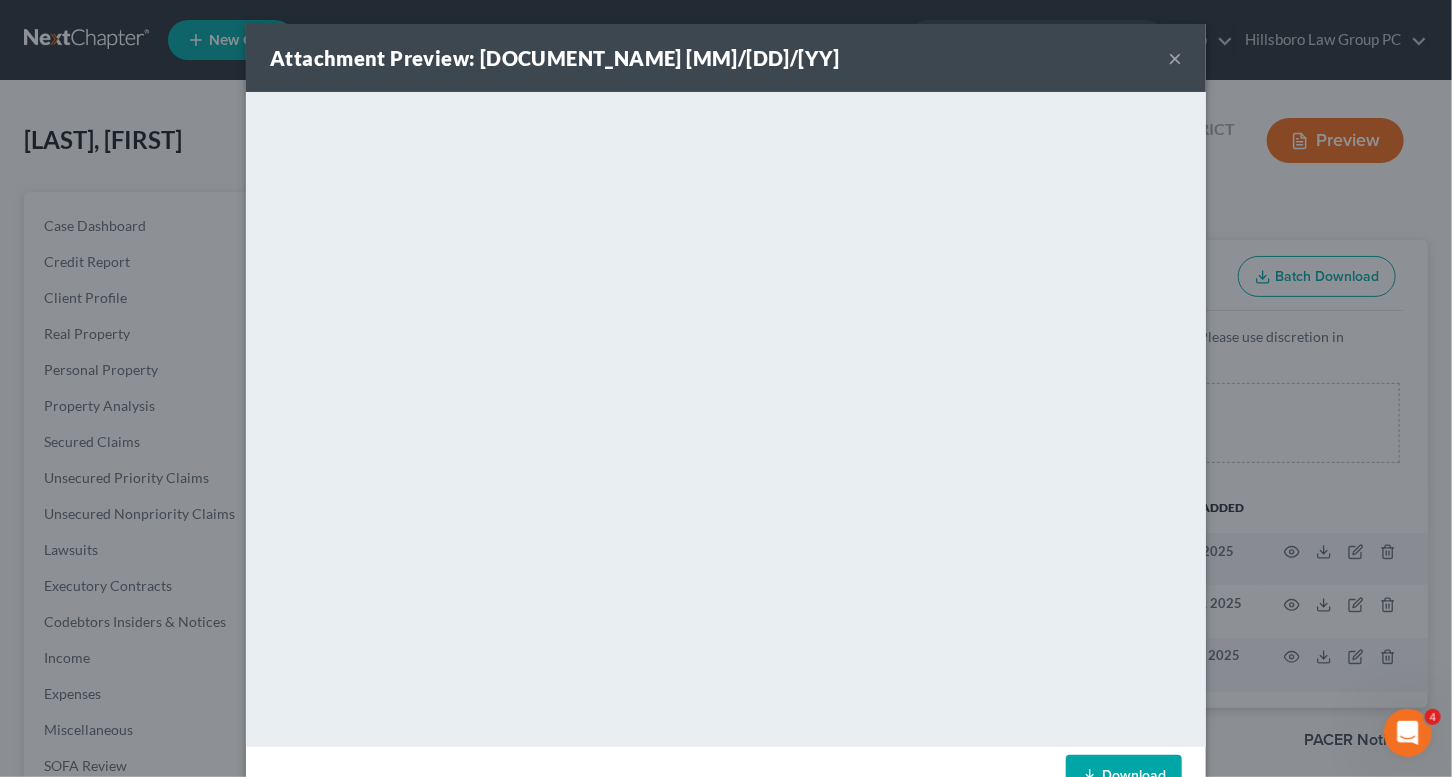 click on "×" at bounding box center (1175, 58) 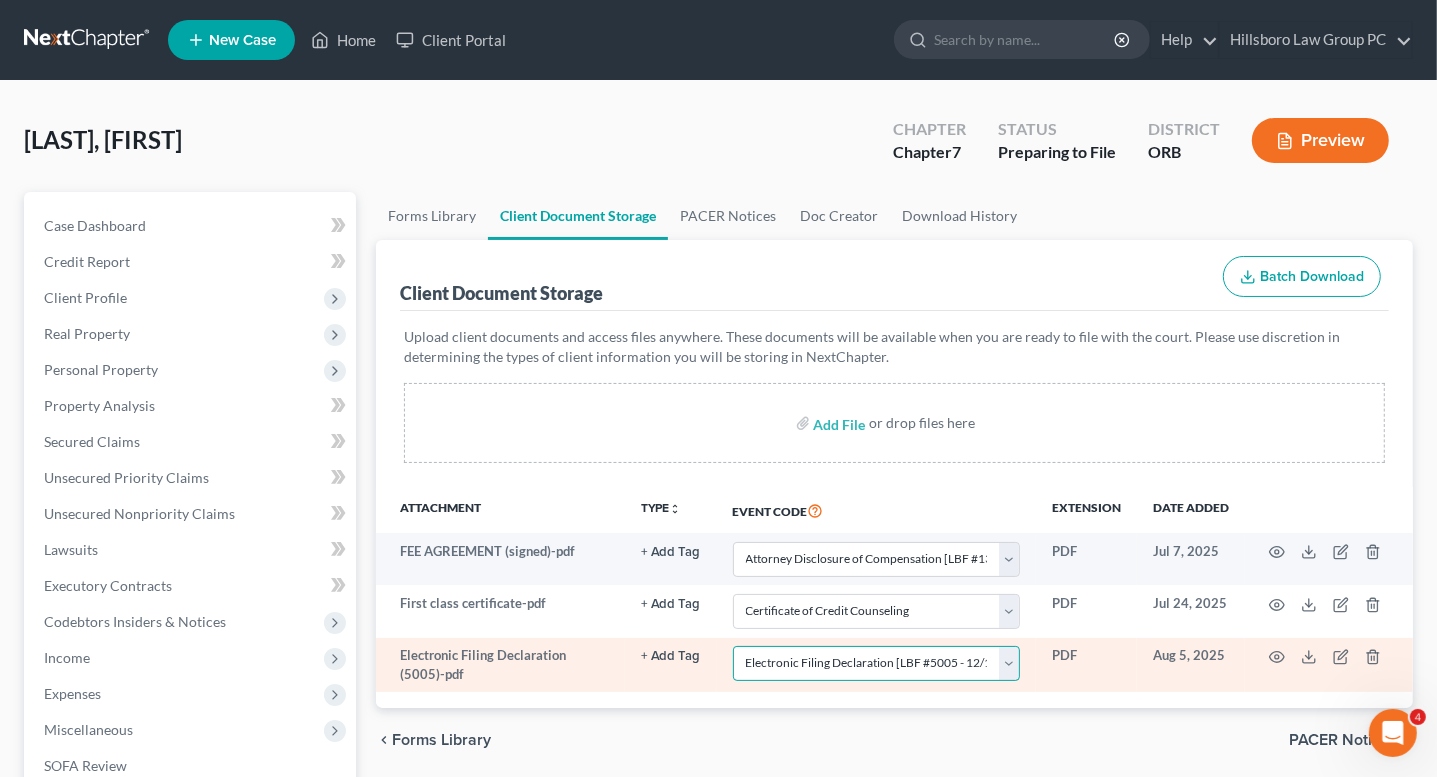 click on "Select Event Attorney Disclosure of Compensation [LBF #1305 - 12/1/12 required for Ch 13] Certificate of Credit Counseling Chapter 13 Plan [Requires LBF 1300.22 - 12/1/22] Chapter 7 Means Test Calculation [requires OF 122A-2 - 4/16] Chpt 13 Calculation of Your Disposable Income [requires OF 122C-2 - 4/22] Chpt 13 Stmt of Current Monthly Income/Calculation of Commitment Period [requires OF 122C-1 - 12/15] Chpt 7 Stmts-Monthly Income/Exemption Presumption of Abuse [OF 122A-1 - 12/19; 122A-1Supp - 12/15] Electronic Filing Declaration [LBF #5005 - 12/17/12] Have the Chapter 7 Filing Fee Waived [requires OF 103B - 12/15] Pay Filing Fee in Installments [Requires LBF 110 - 12/1/13]" at bounding box center [876, 663] 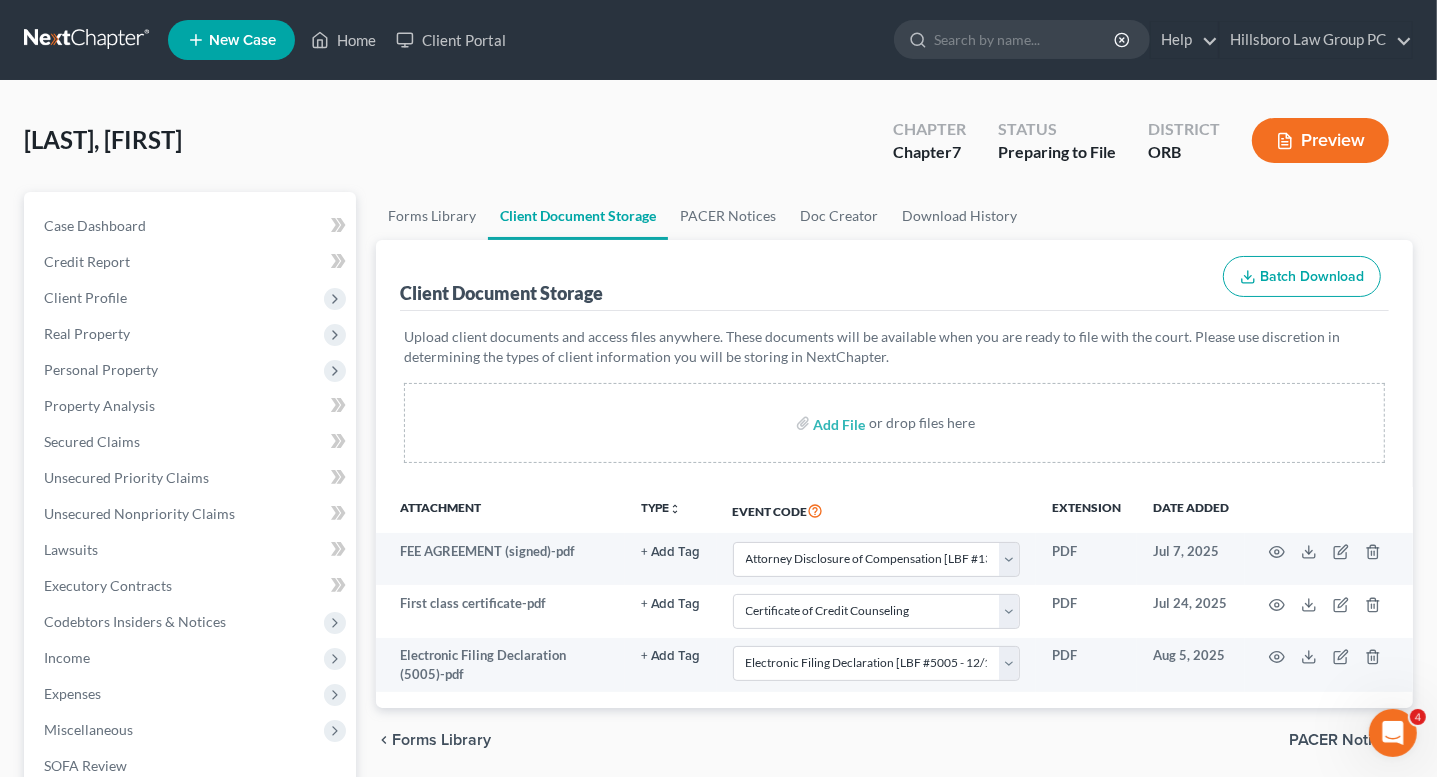 click on "Forms Library
Add File
or drop files here
Attachment TYPE unfold_more NONE Hearing Notice Proof of Claim Event Code  Extension Date added [DOCUMENT_NAME] + Add Tag Select an option or create one Hearing Notice Proof of Claim Select Event Attorney Disclosure of Compensation [LBF #1305 - 12/1/12 required for Ch 13] Certificate of Credit Counseling Chapter 13 Plan [Requires LBF 1300.22 - 12/1/22] Chapter 7 Means Test Calculation [requires OF 122A-2 - 4/16] Chpt 13 Calculation of Your Disposable Income [requires OF 122C-2 - 4/22] PDF [MM] [DD], [YYYY]" at bounding box center [894, 679] 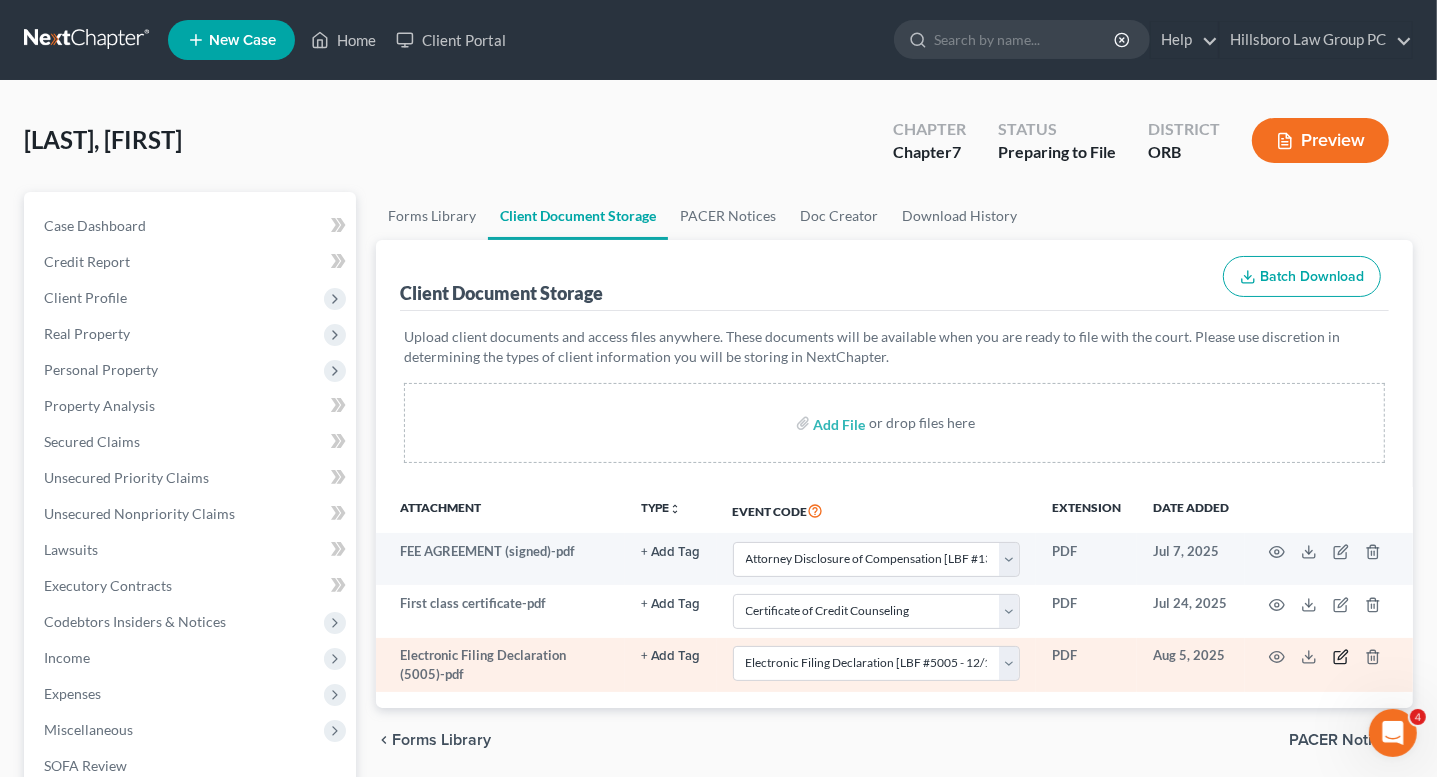 click 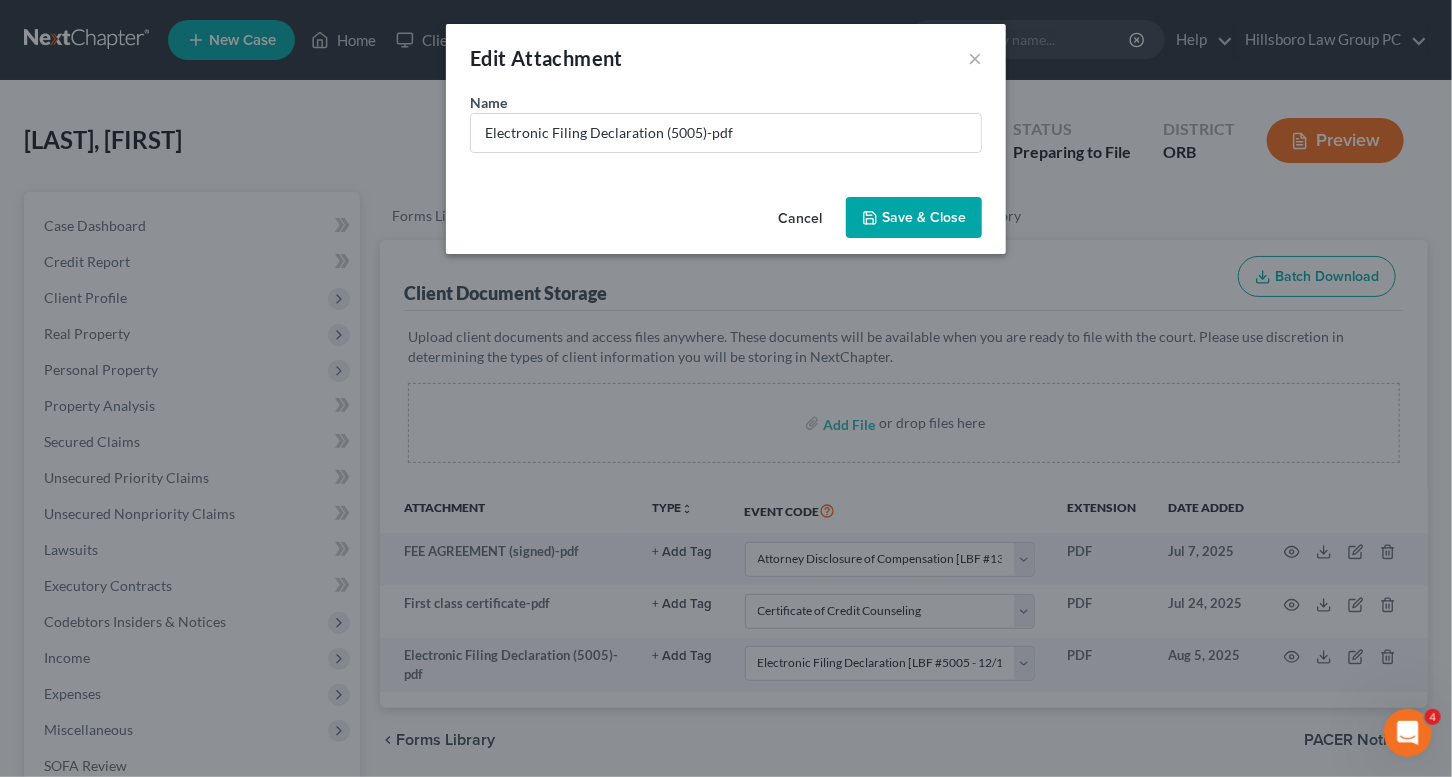 click on "Save & Close" at bounding box center [924, 217] 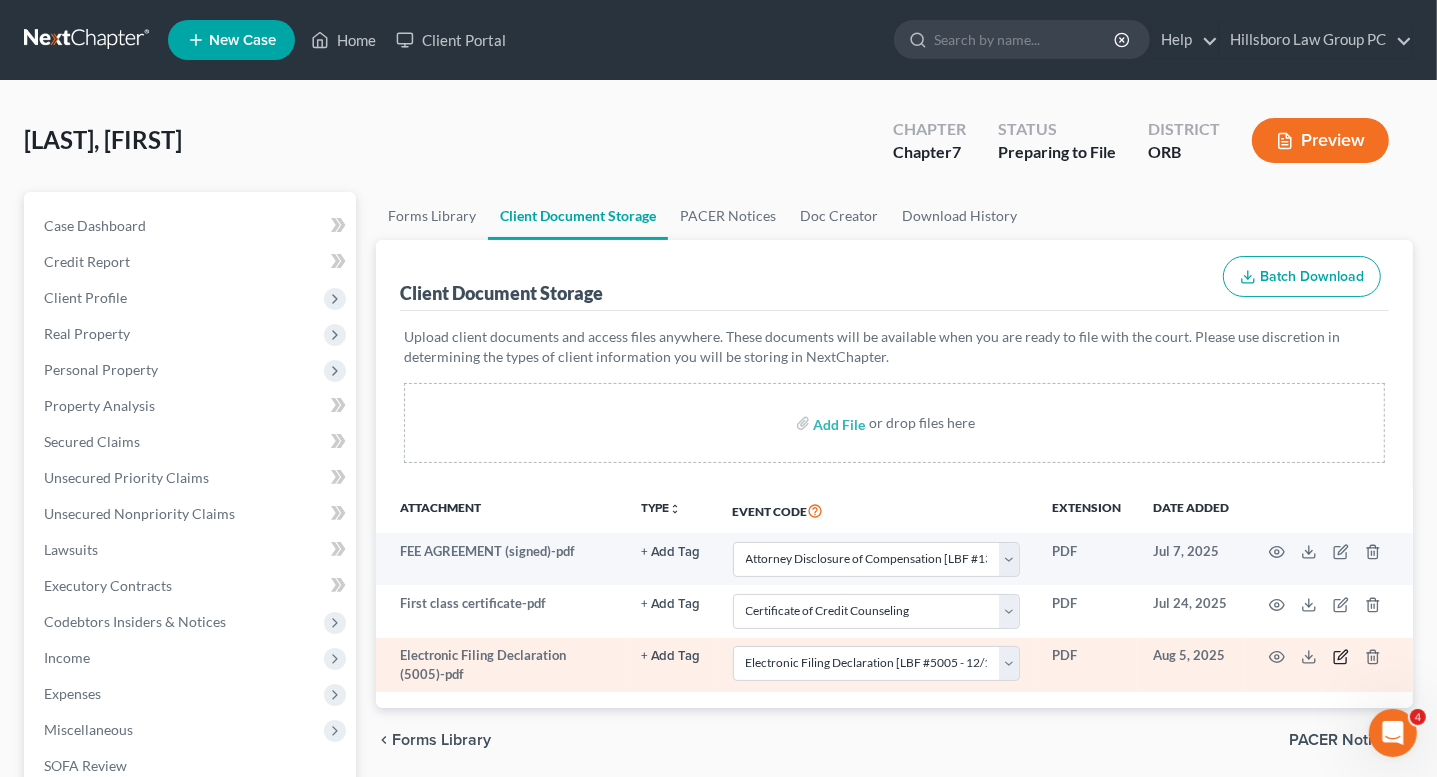 click 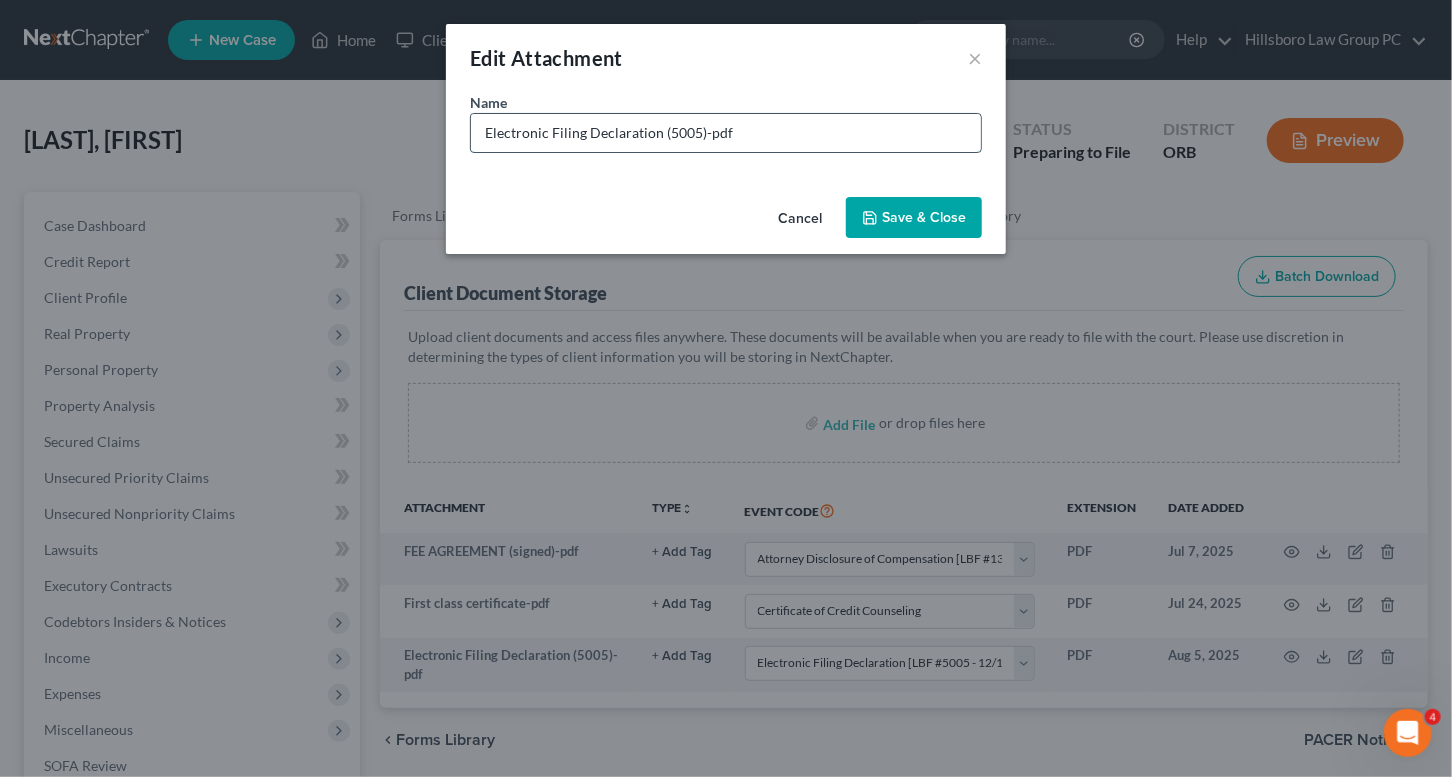 click on "Electronic Filing Declaration (5005)-pdf" at bounding box center [726, 133] 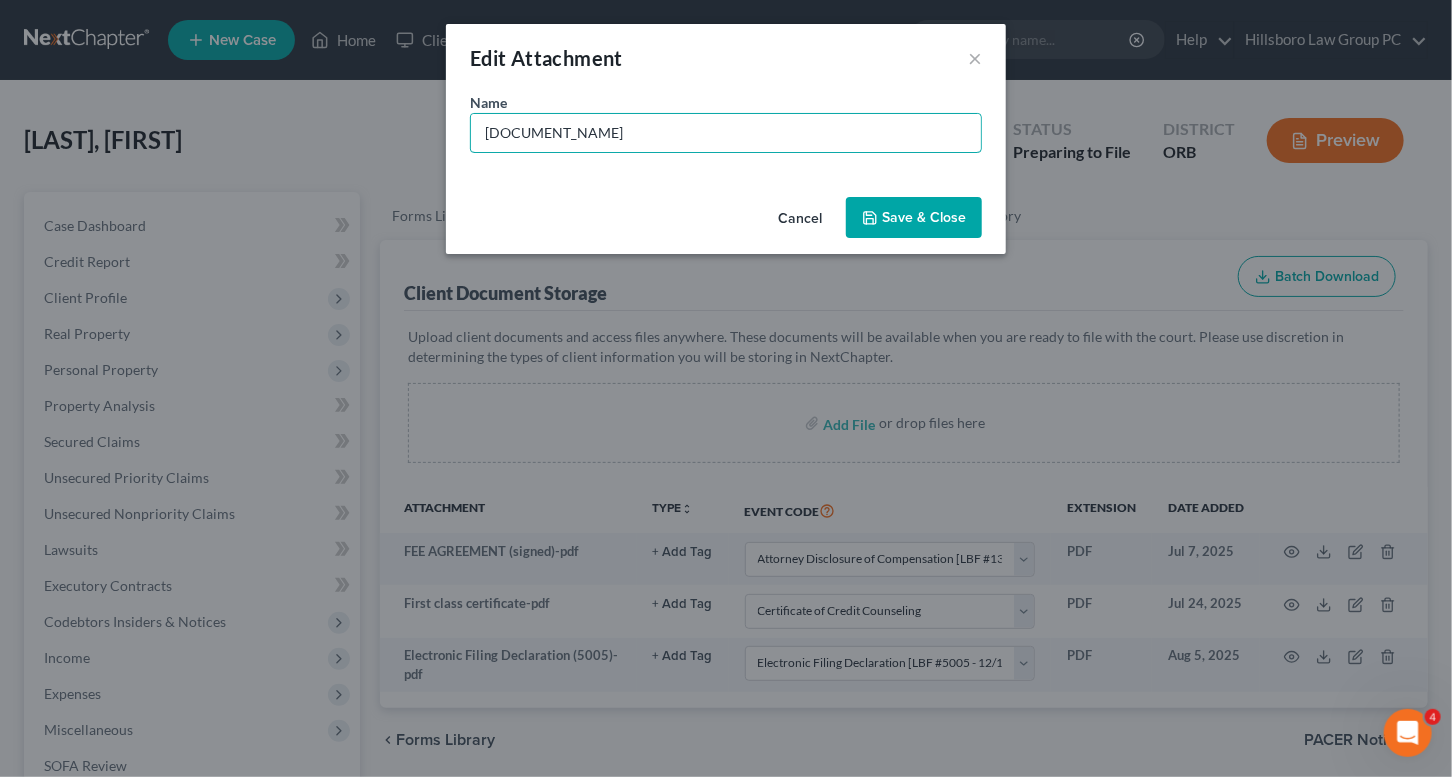 type on "[DOCUMENT_NAME]" 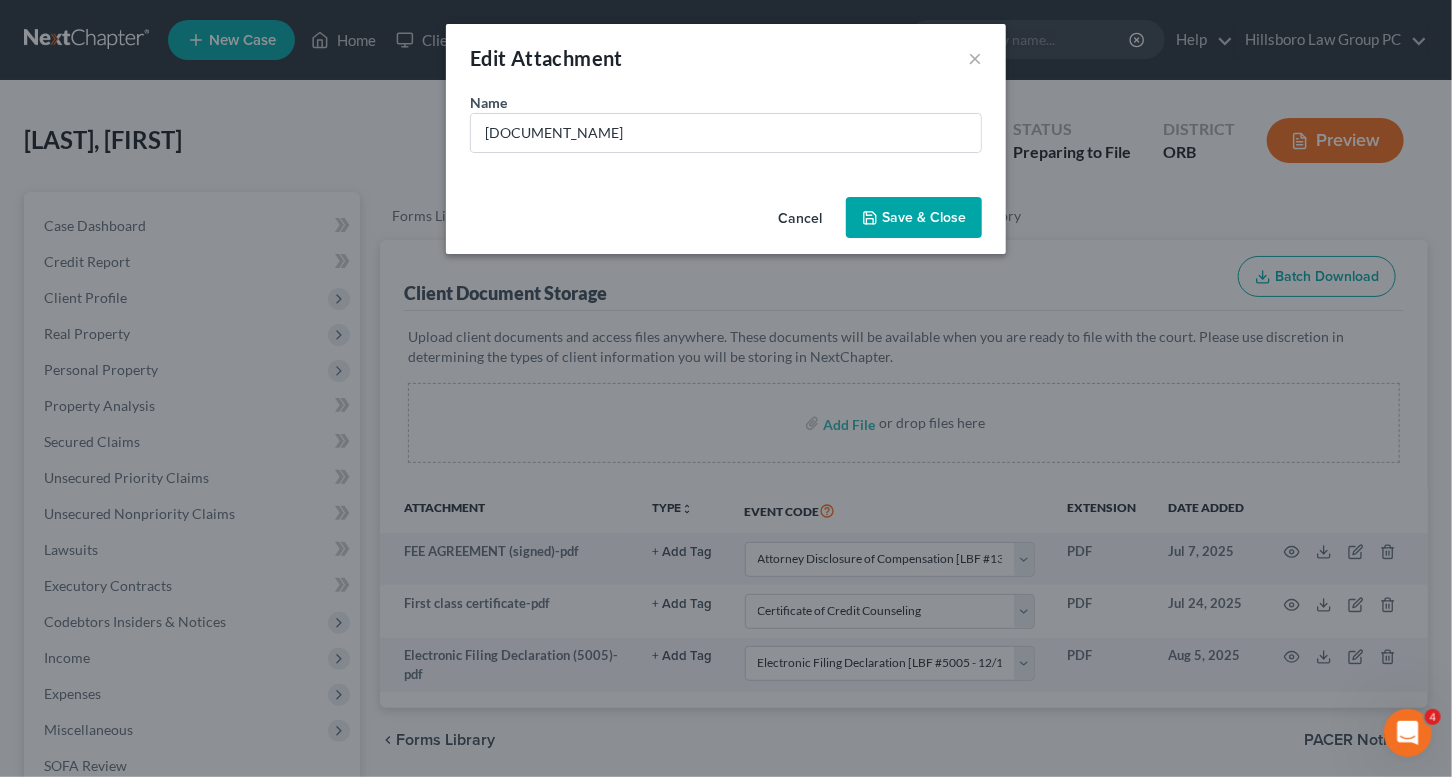 click on "Save & Close" at bounding box center (924, 217) 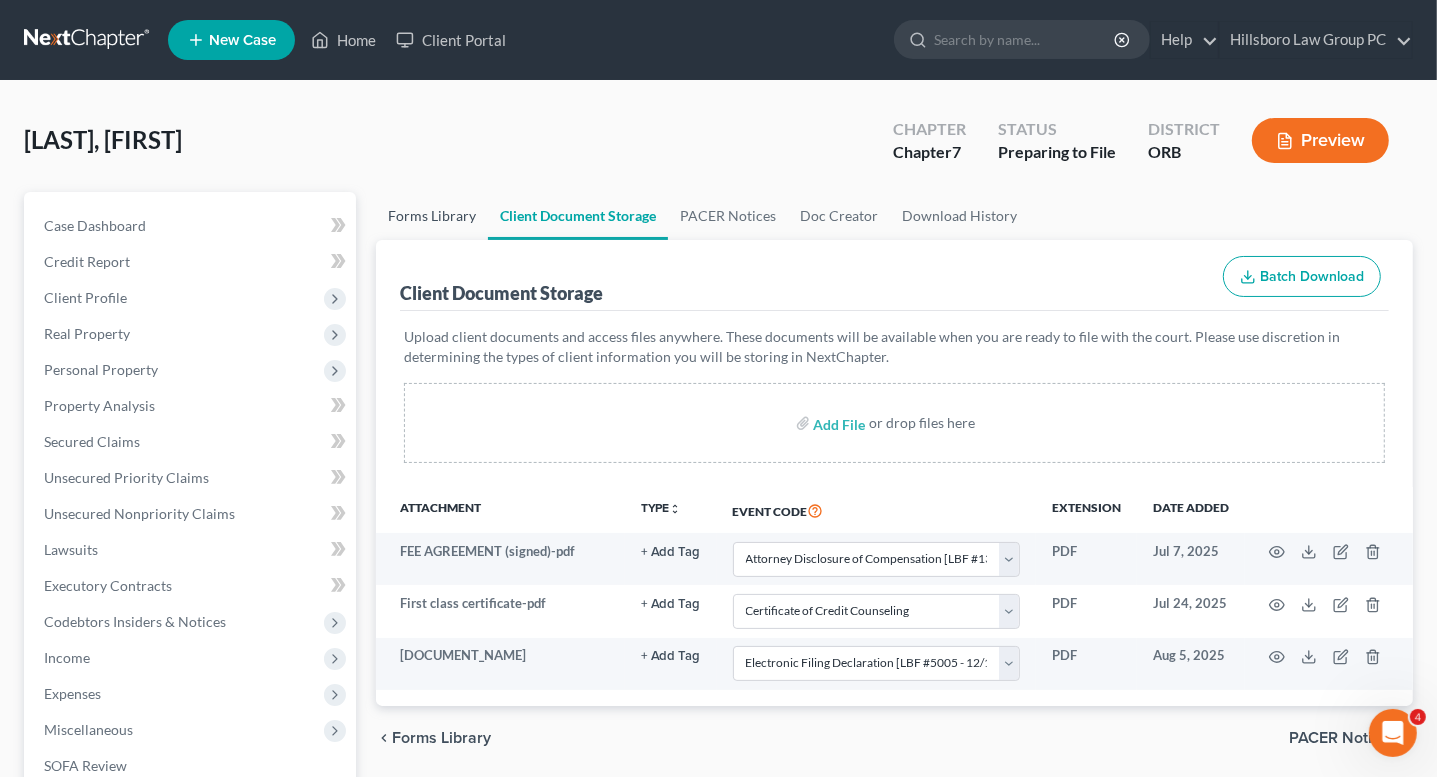 click on "Forms Library" at bounding box center (432, 216) 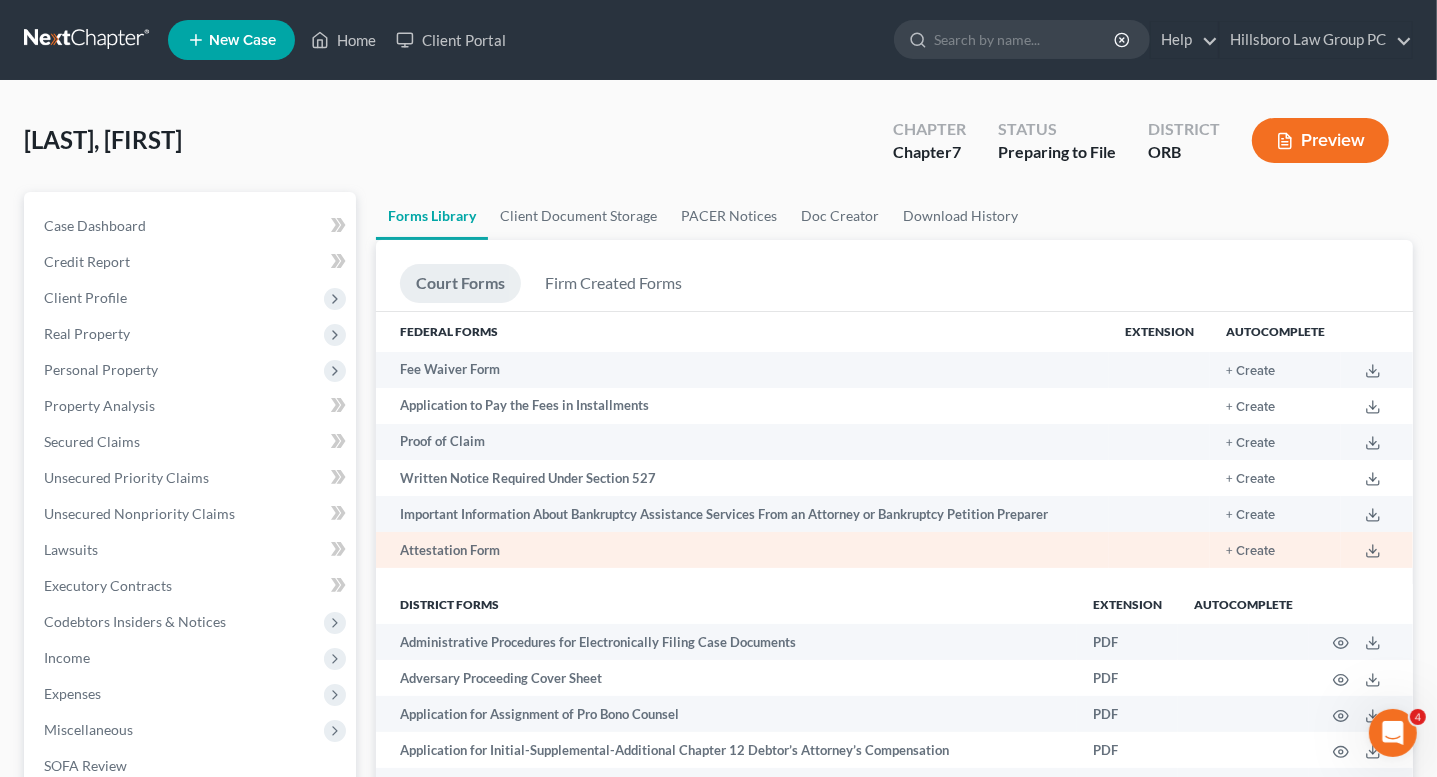 scroll, scrollTop: 100, scrollLeft: 0, axis: vertical 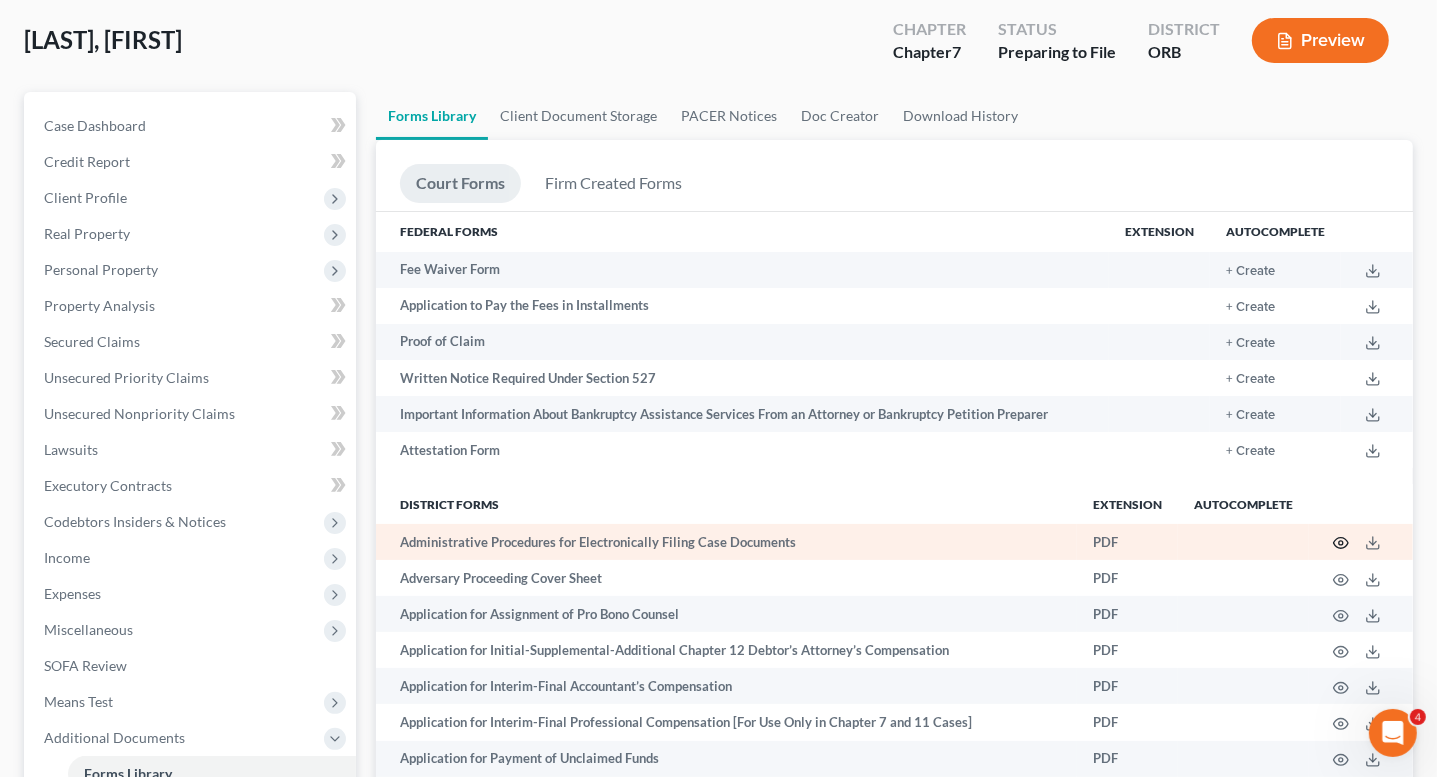 click 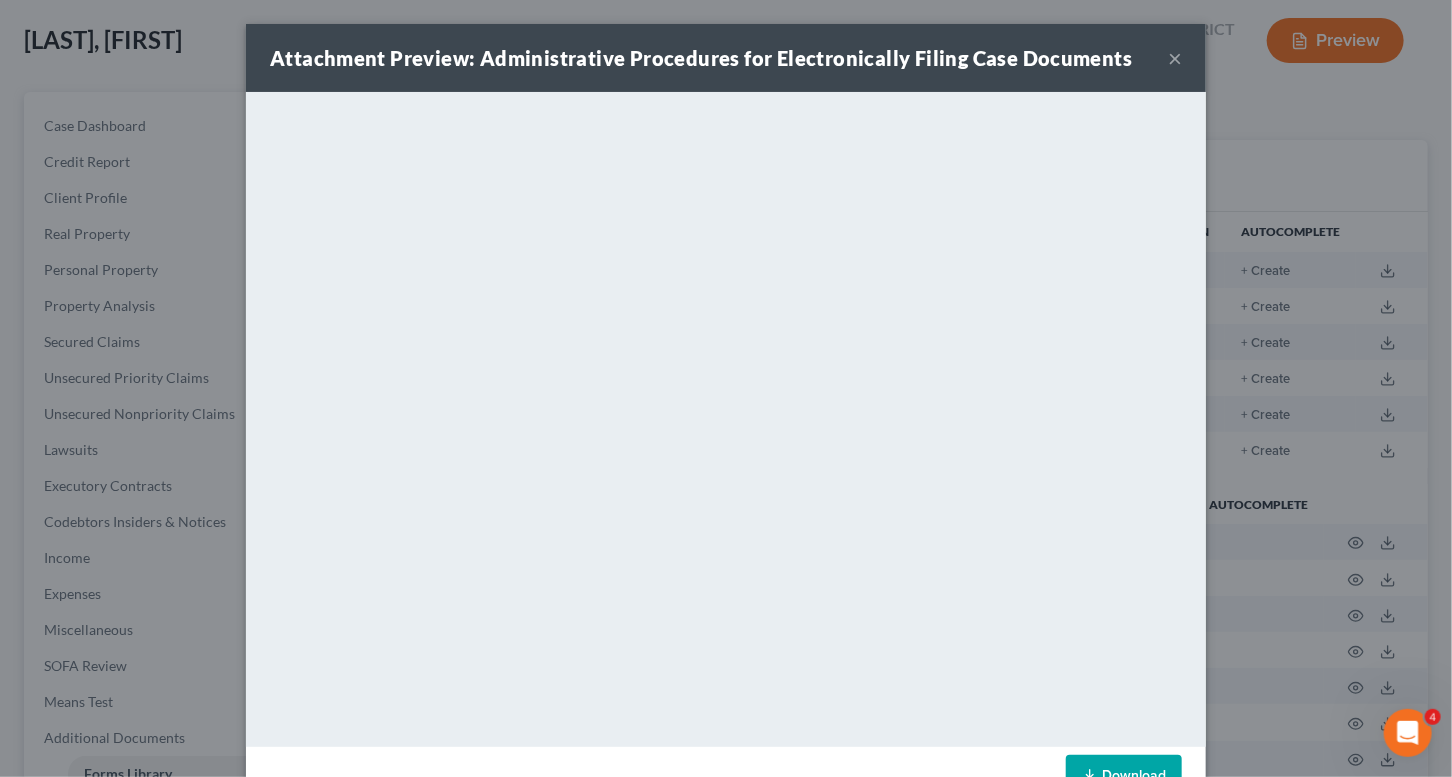 click on "Download" at bounding box center (1124, 776) 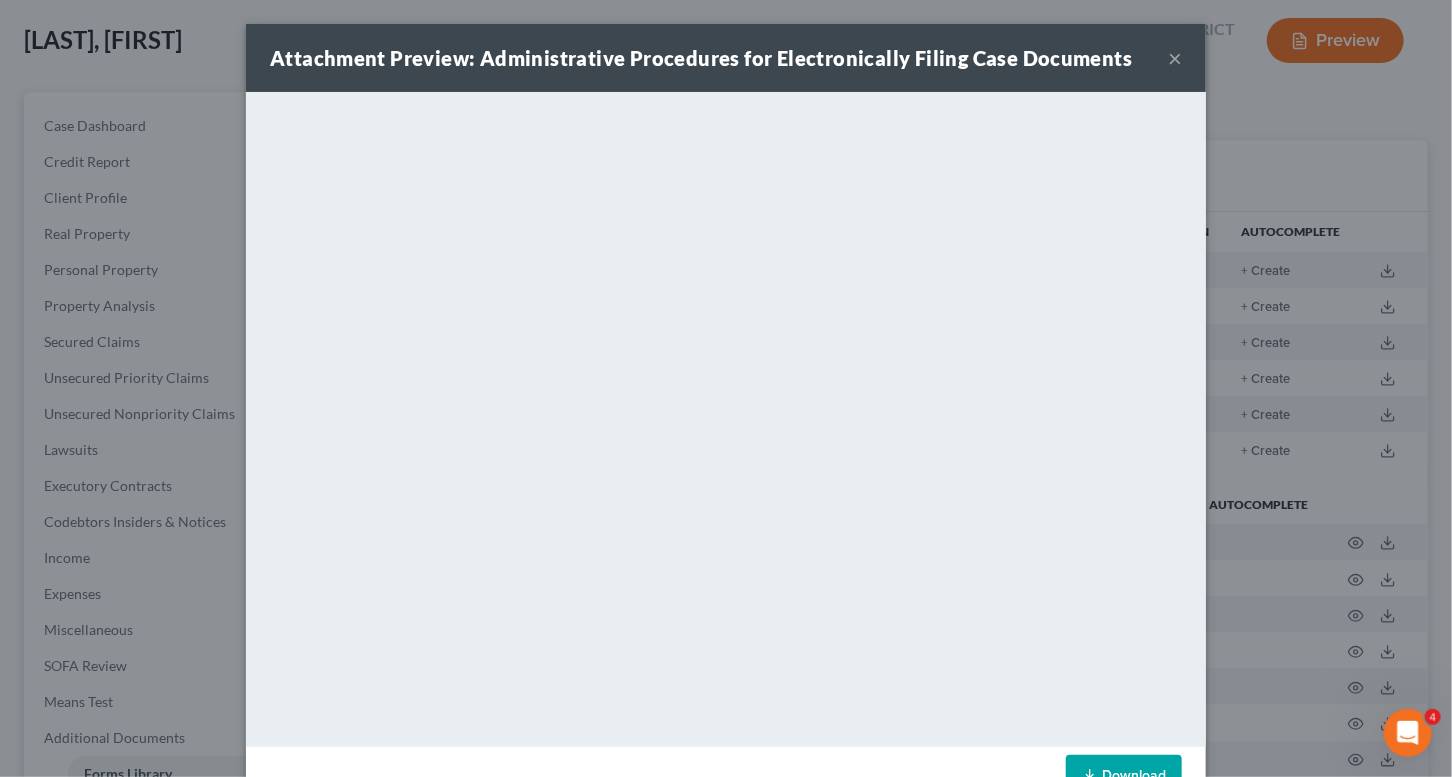 click on "Attachment Preview: [DOCUMENT_NAME]  ×" at bounding box center [726, 58] 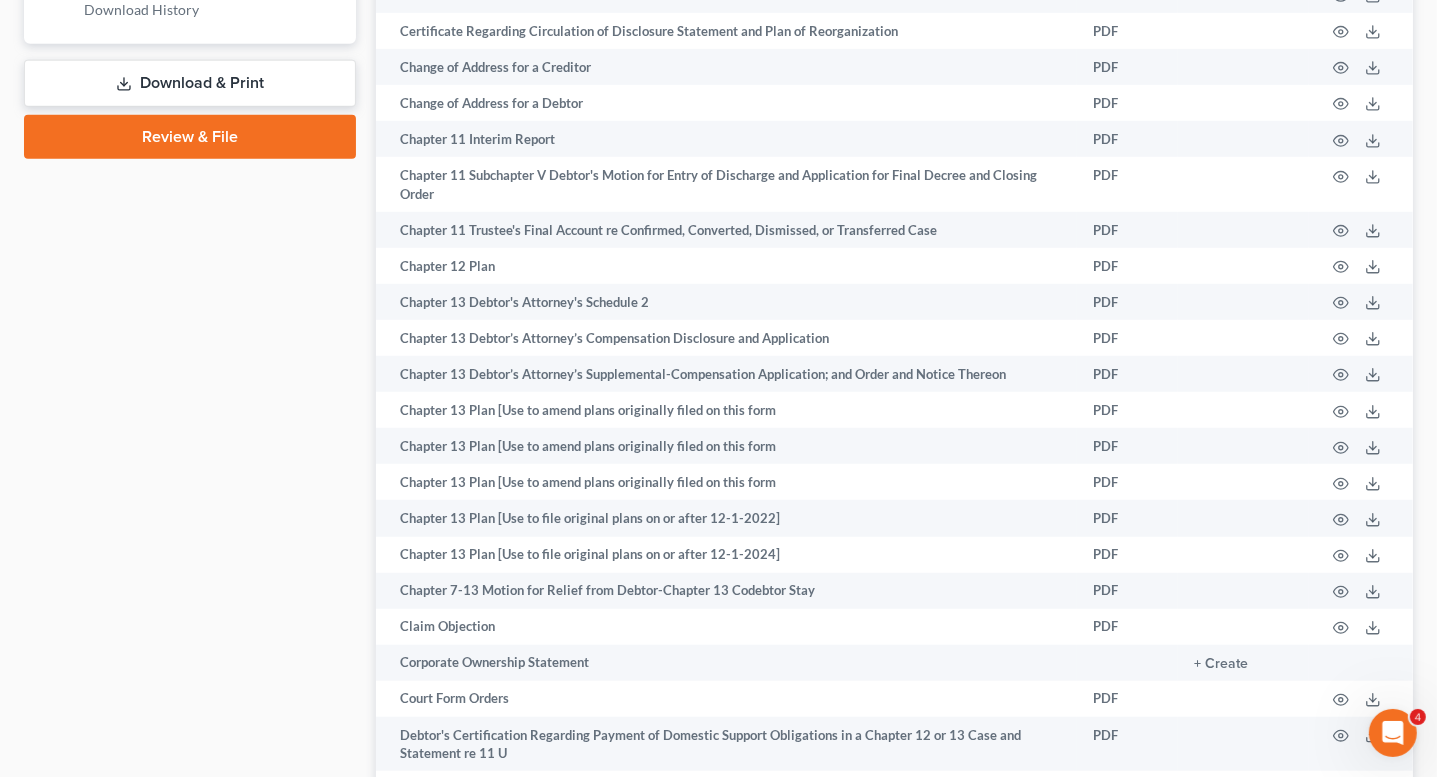 scroll, scrollTop: 1100, scrollLeft: 0, axis: vertical 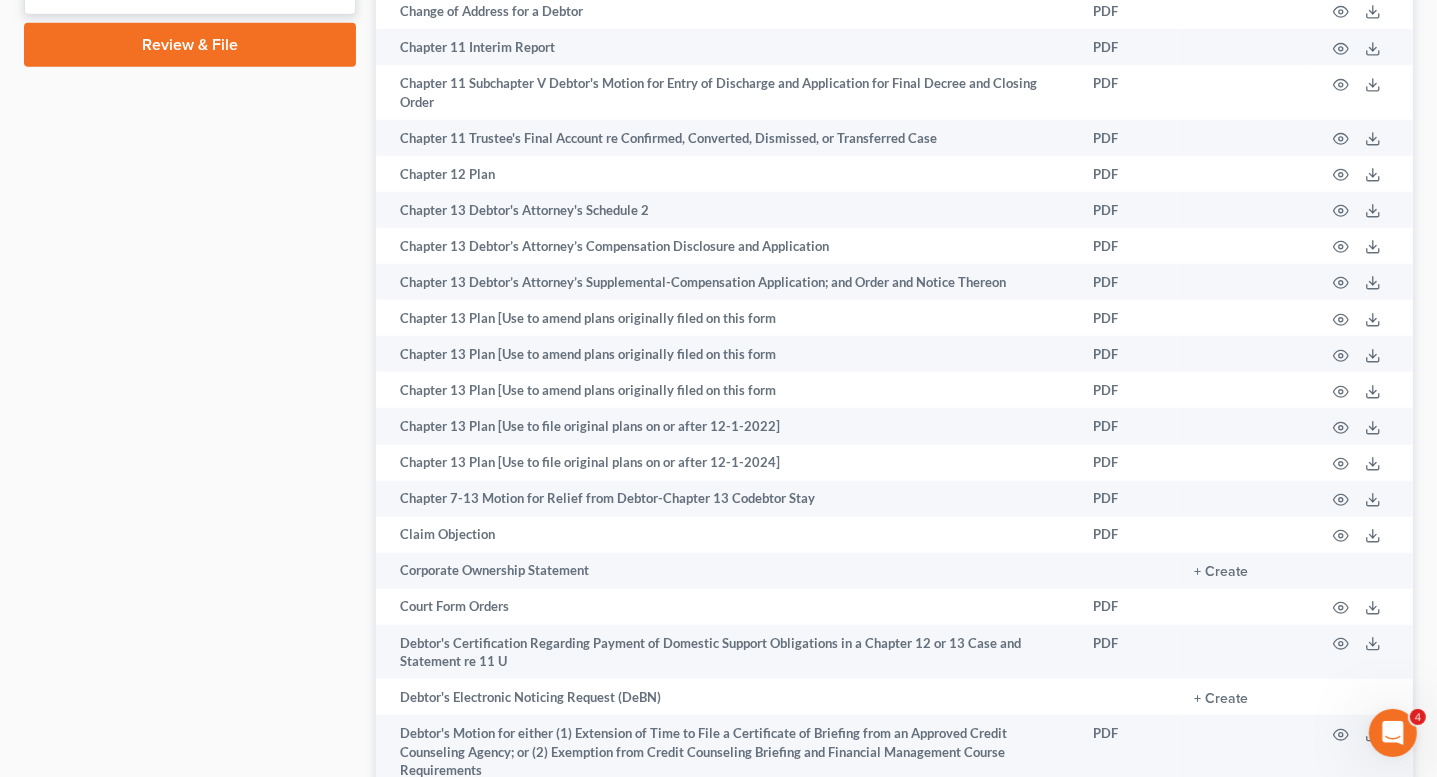 click 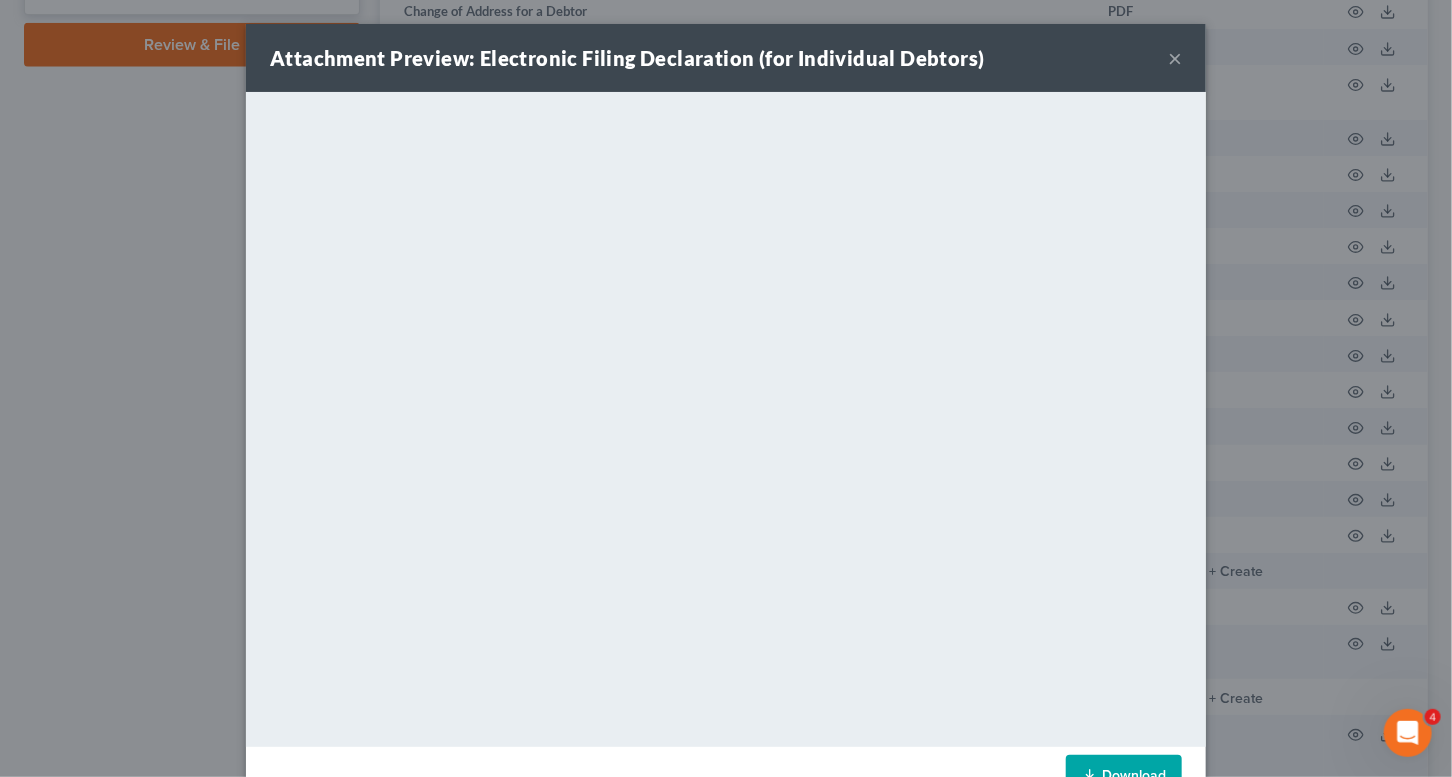 click on "Download" at bounding box center [1124, 776] 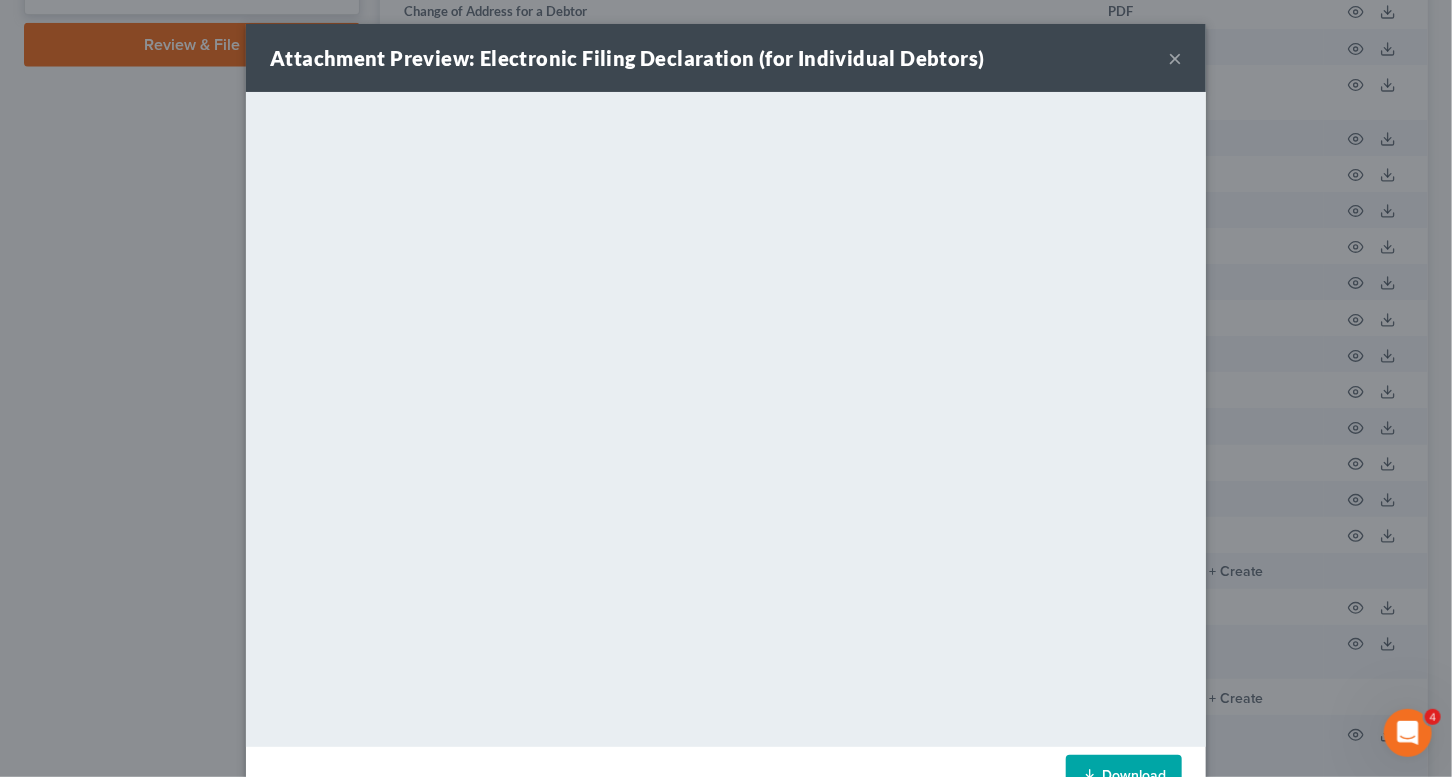 click on "×" at bounding box center [1175, 58] 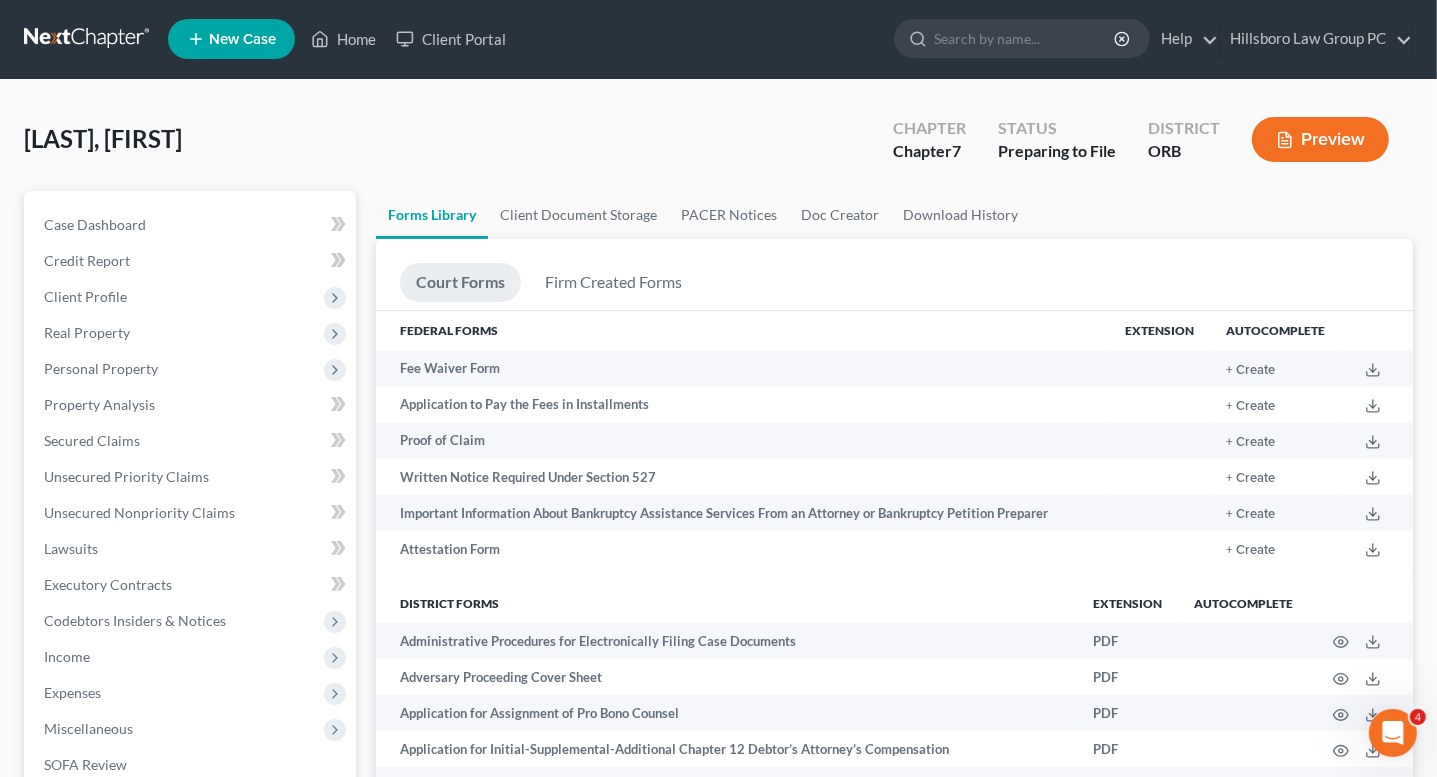 scroll, scrollTop: 0, scrollLeft: 0, axis: both 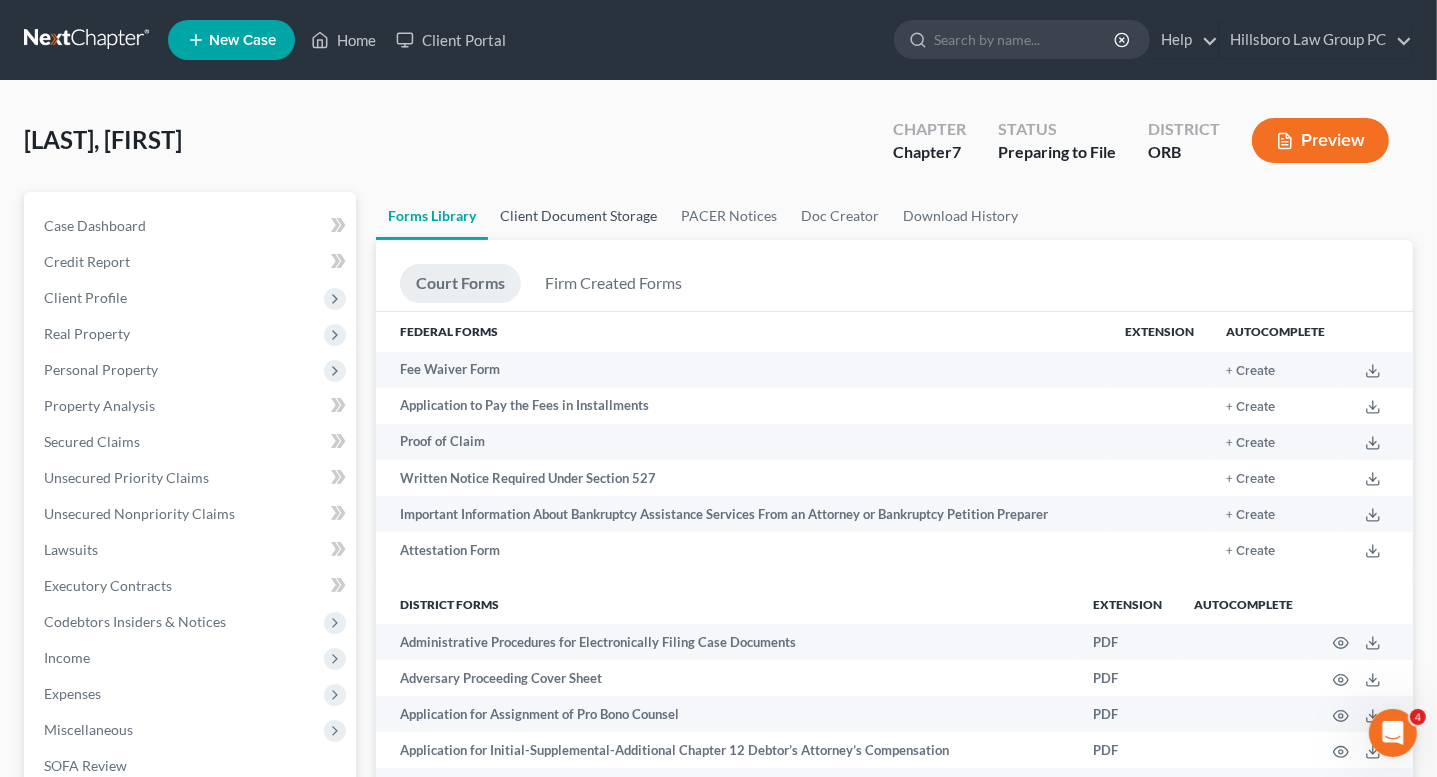 click on "Client Document Storage" at bounding box center [578, 216] 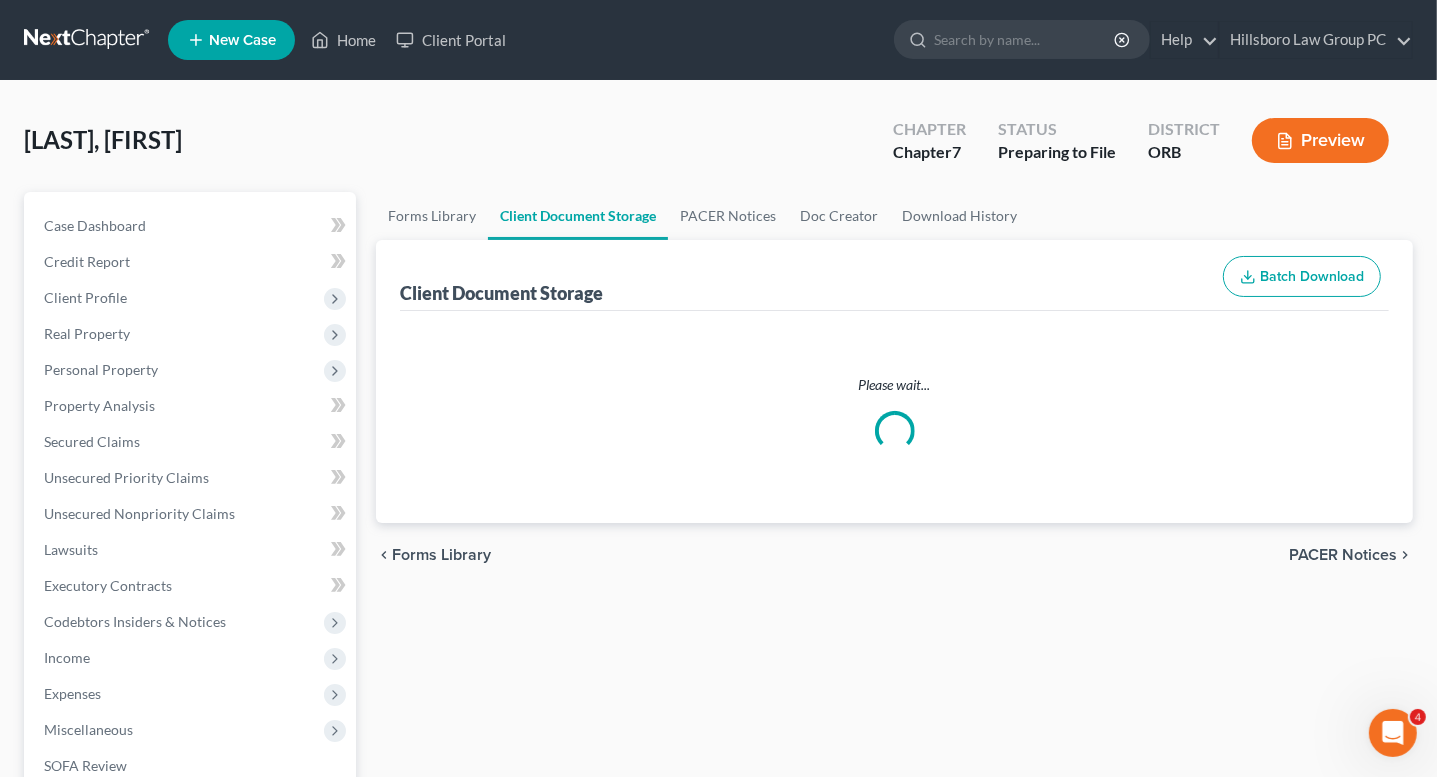 select on "0" 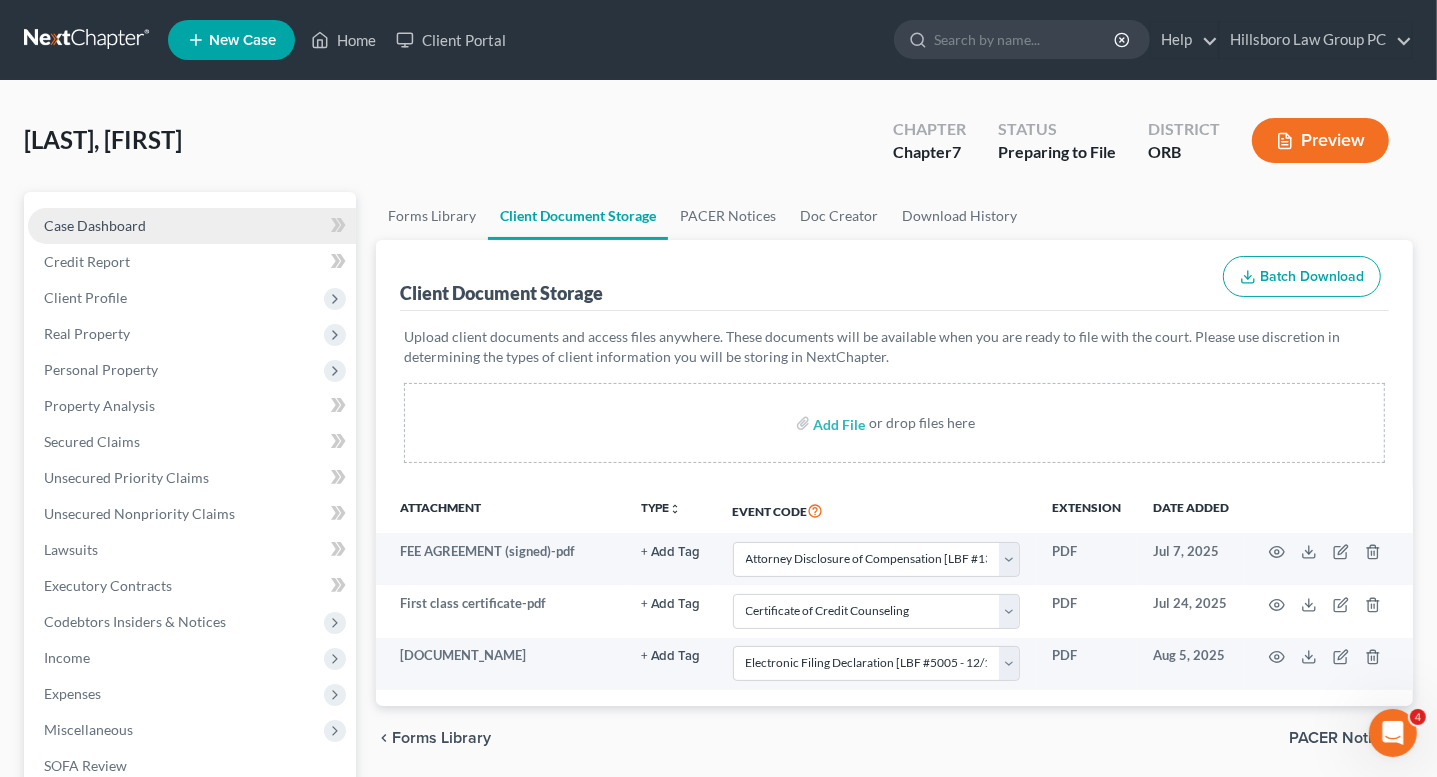 click on "Case Dashboard" at bounding box center [95, 225] 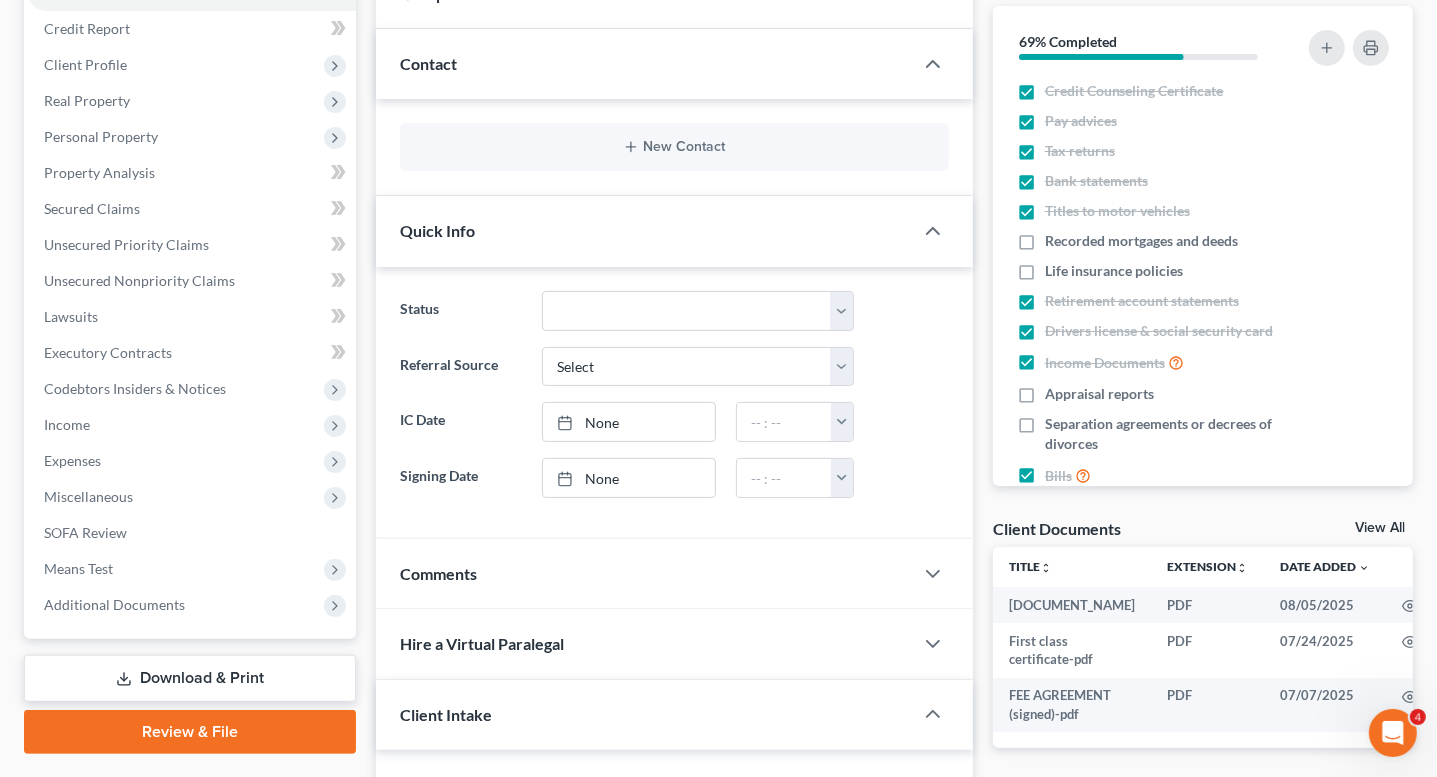 scroll, scrollTop: 292, scrollLeft: 0, axis: vertical 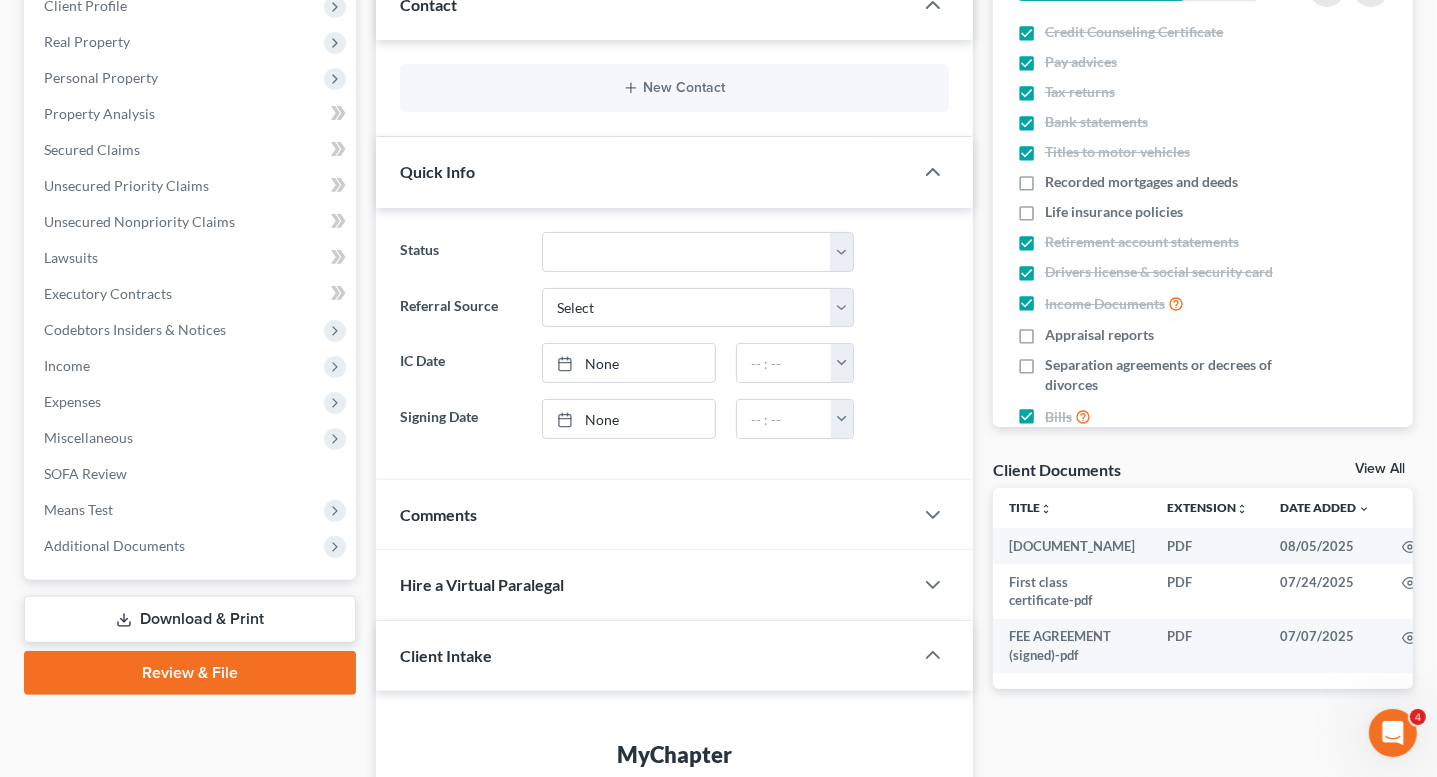click on "Download & Print" at bounding box center (190, 619) 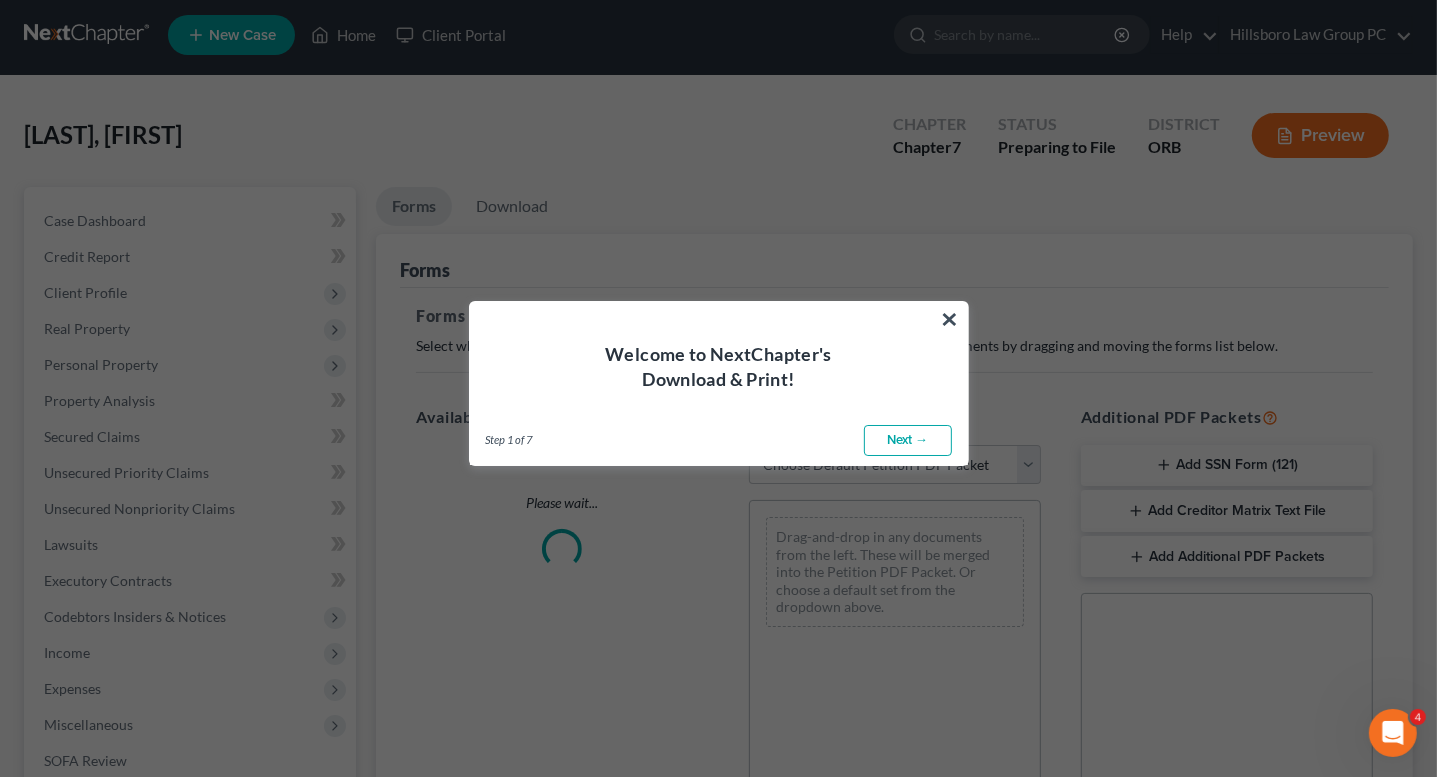 scroll, scrollTop: 0, scrollLeft: 0, axis: both 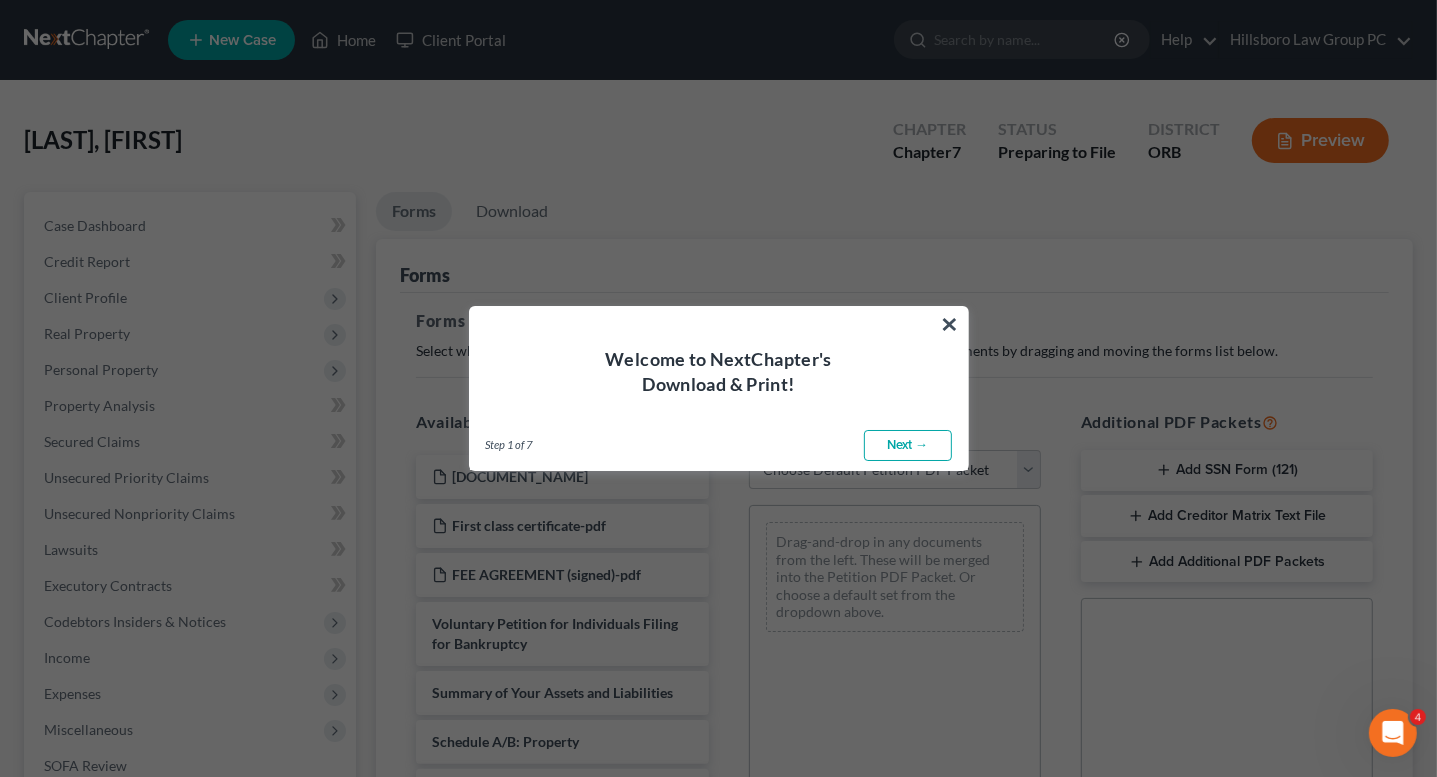 click on "Next →" at bounding box center [908, 446] 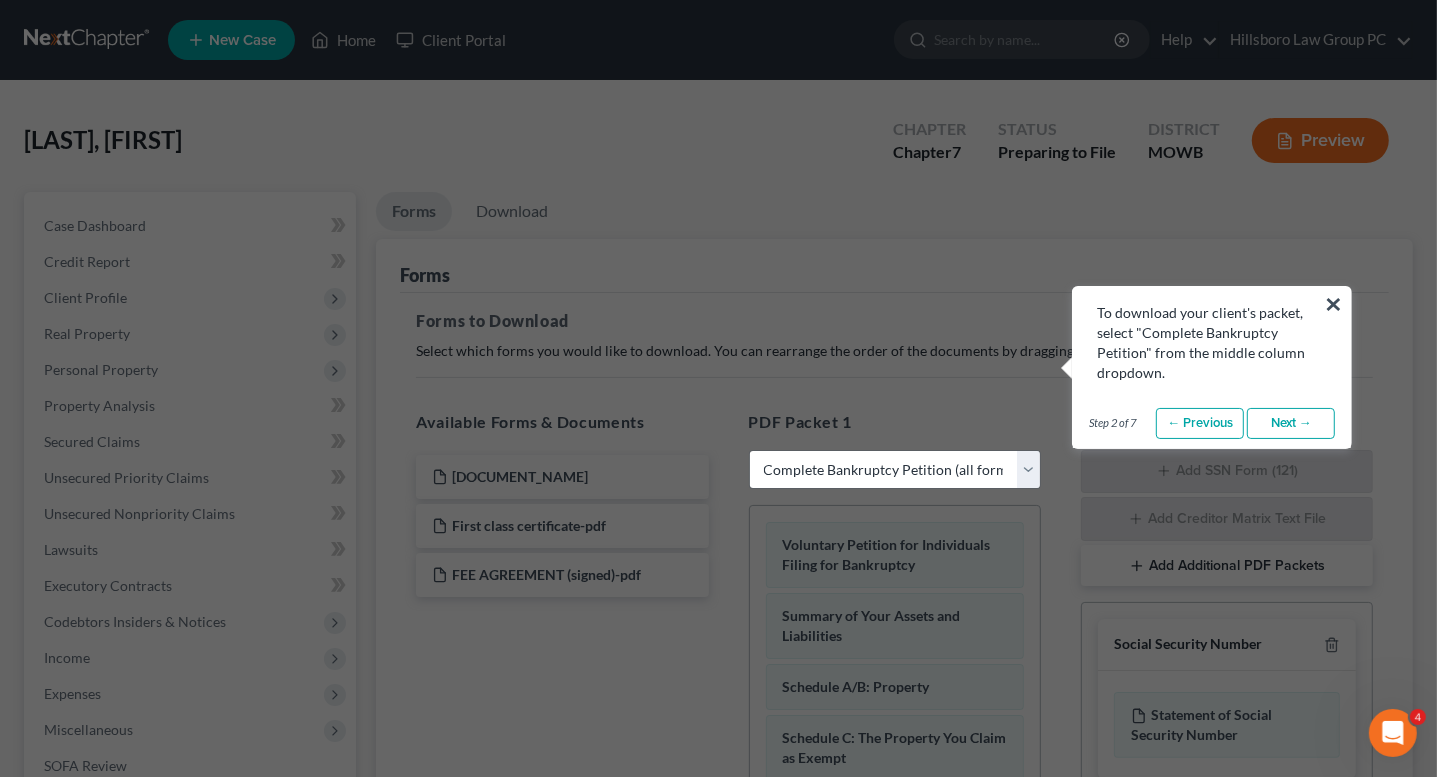 click on "Next →" at bounding box center [1291, 424] 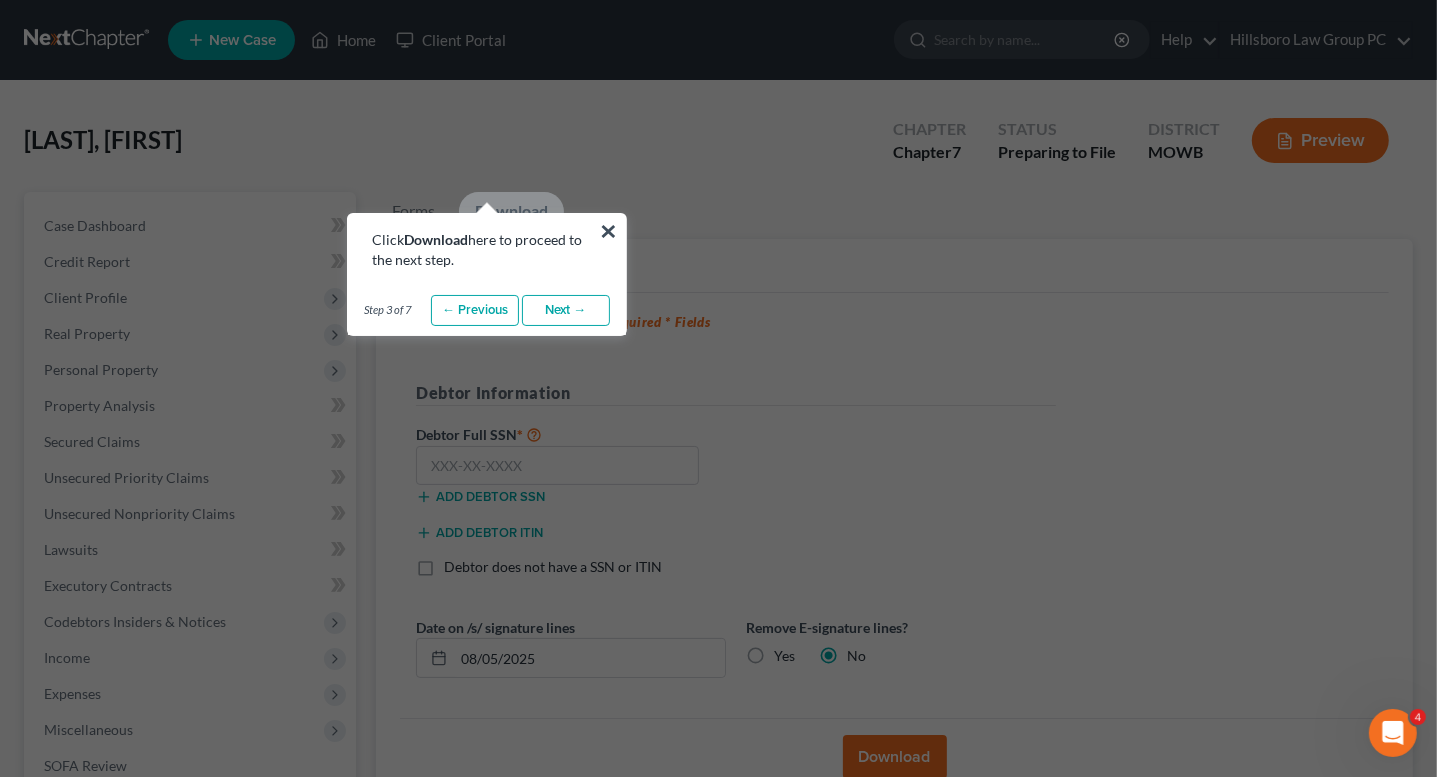 click on "Next →" at bounding box center [566, 311] 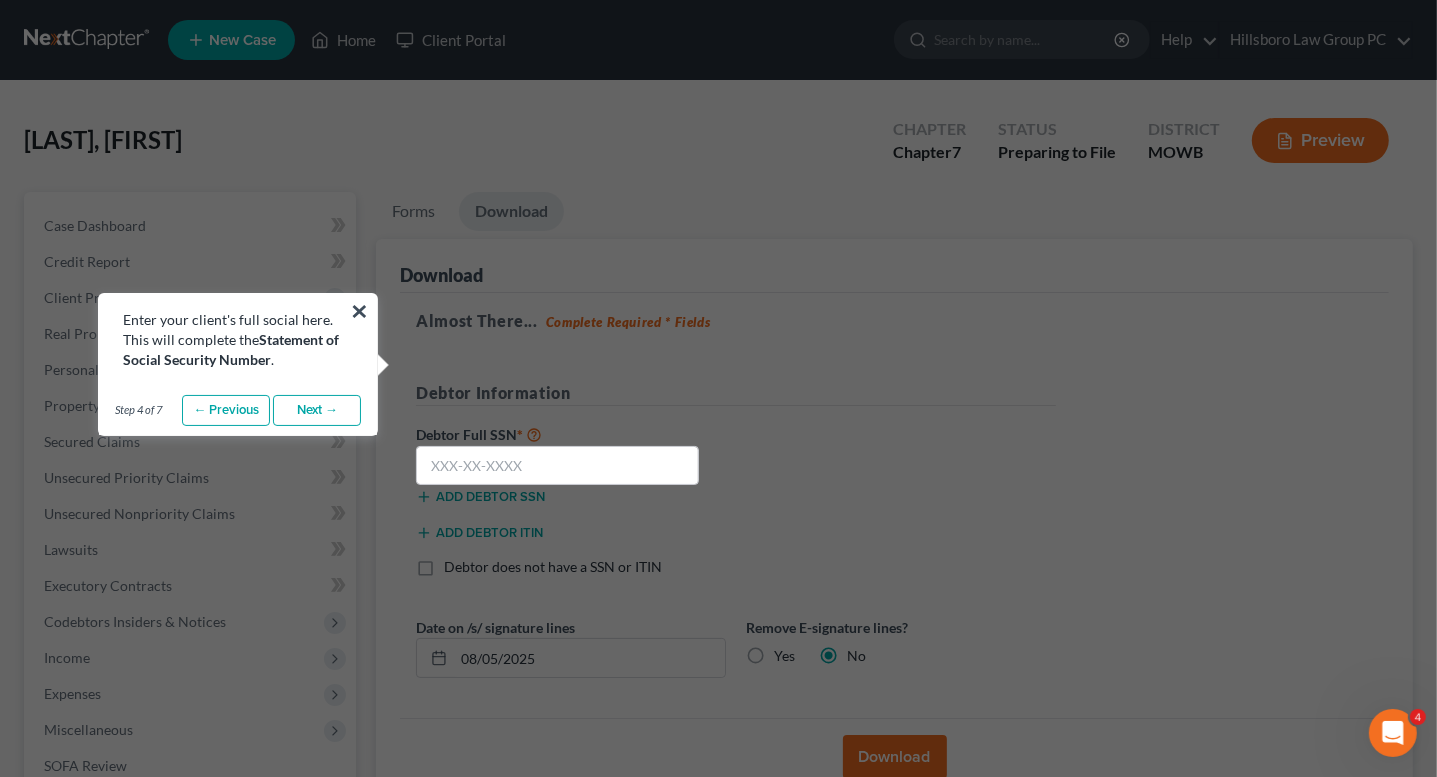 click on "Next →" at bounding box center [317, 411] 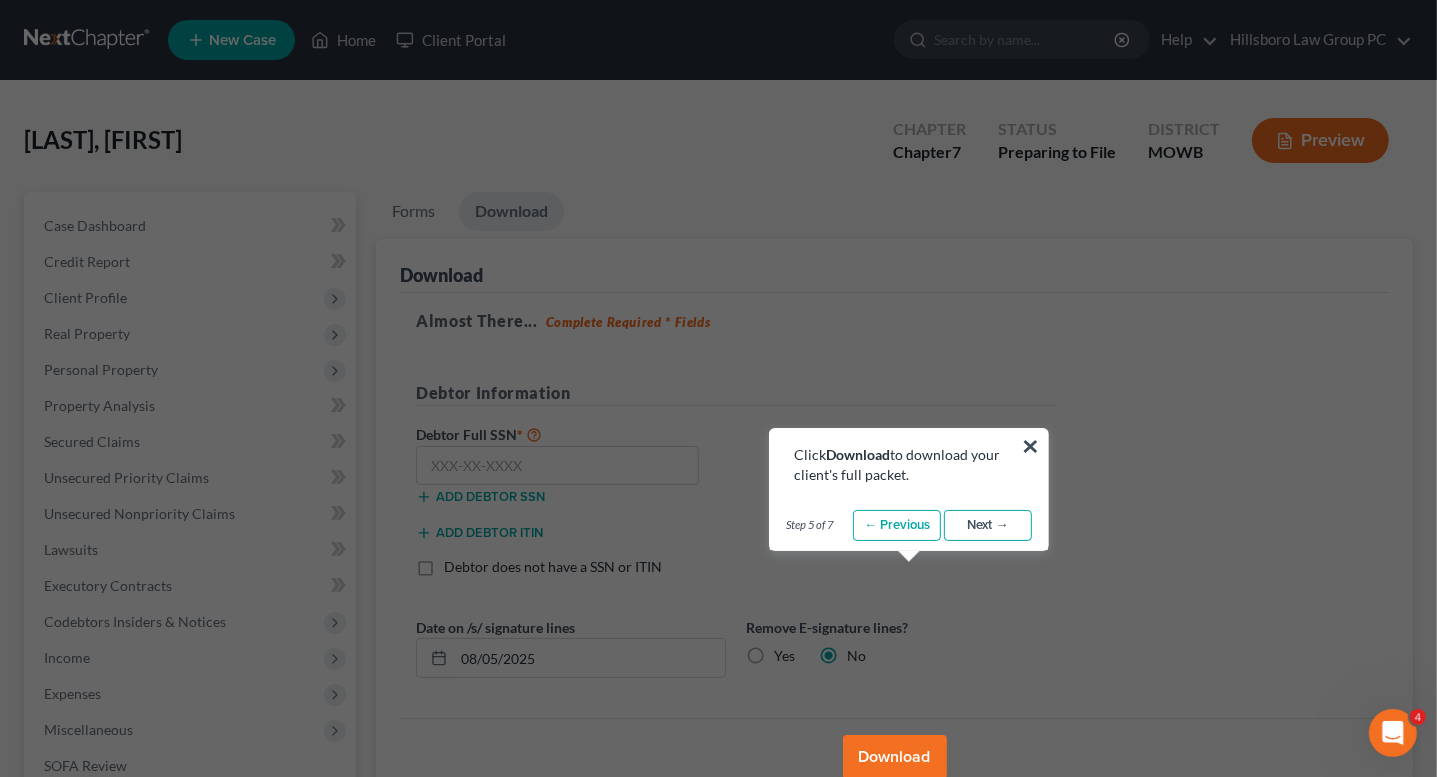 click on "Next →" at bounding box center (988, 526) 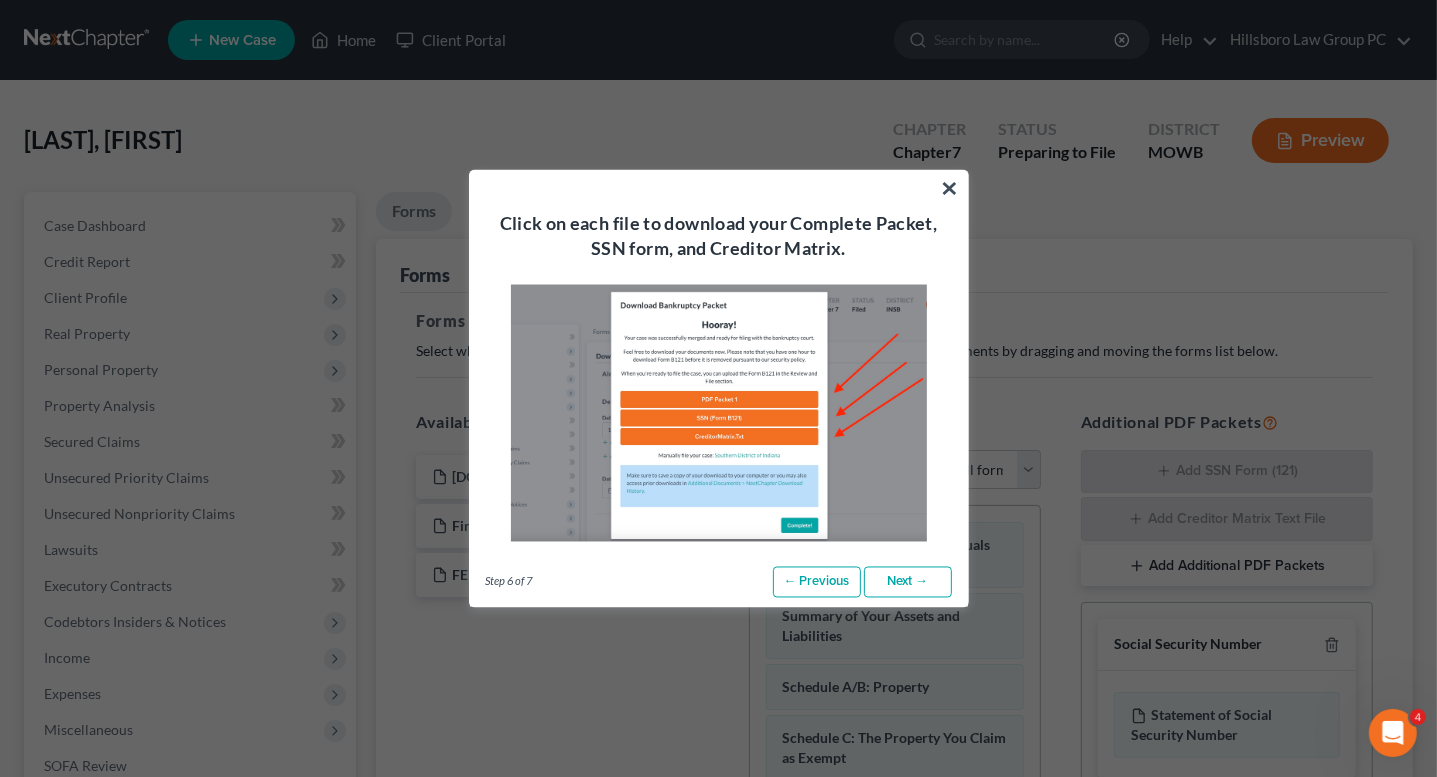 click on "Next →" at bounding box center (908, 582) 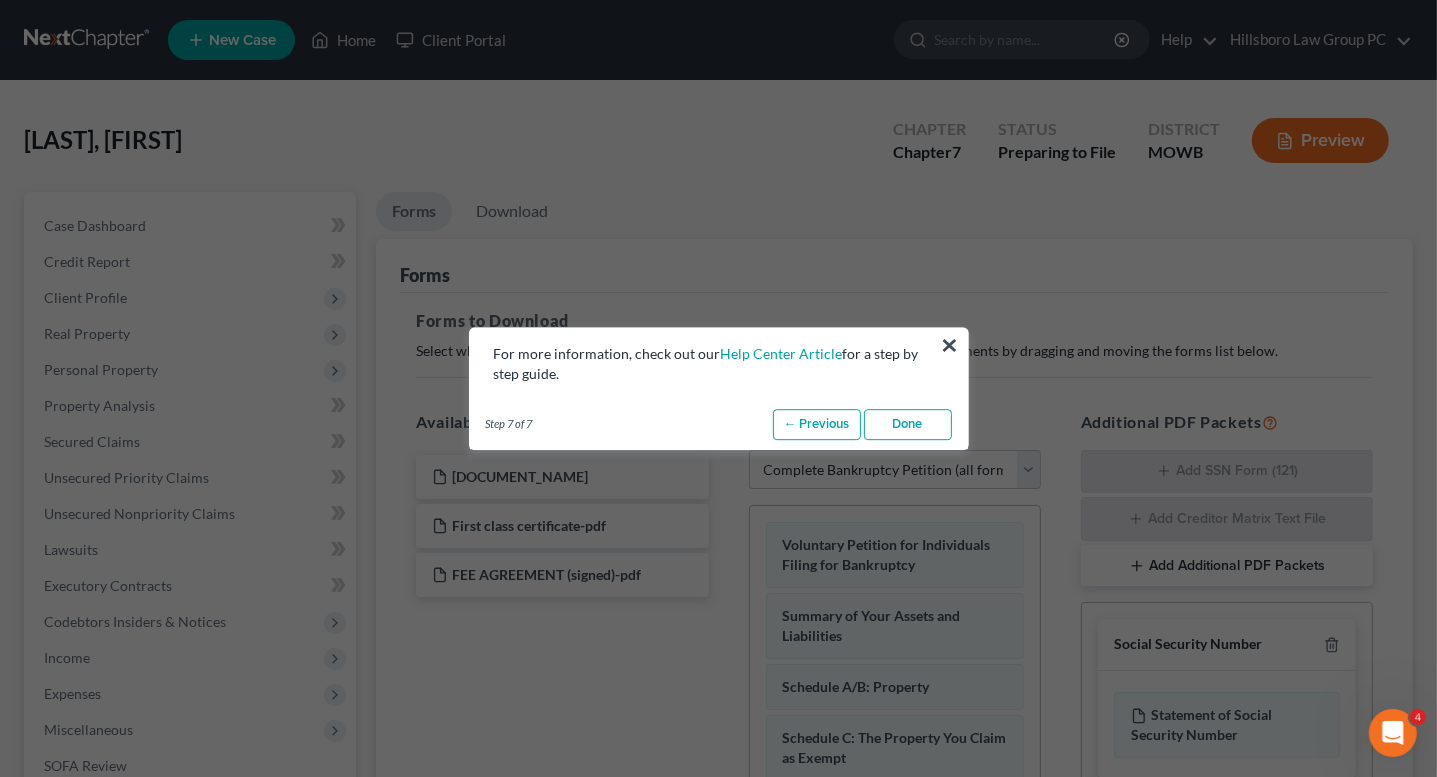 click on "Done" at bounding box center (908, 425) 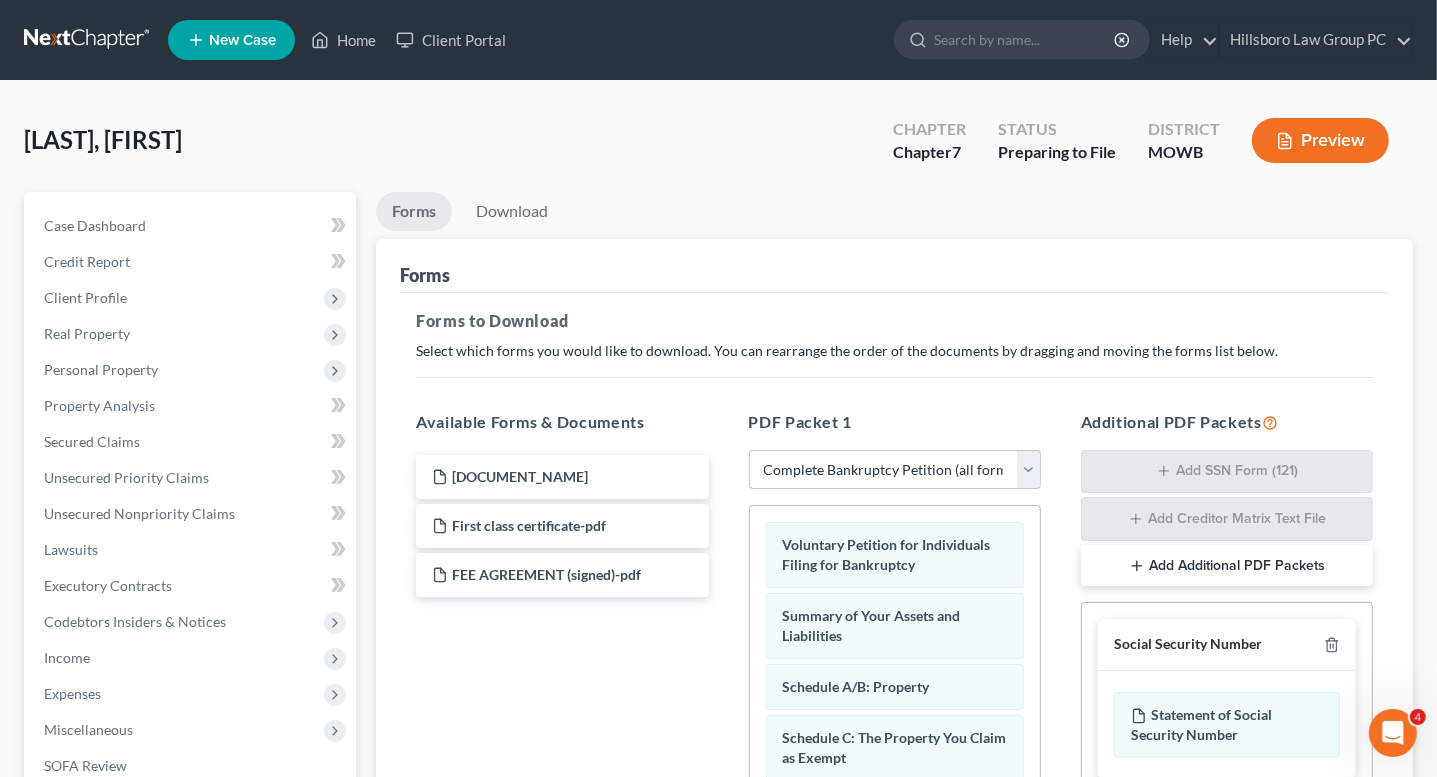 click on "Choose Default Petition PDF Packet Complete Bankruptcy Petition (all forms and schedules) Emergency Filing Forms (Petition and Creditor List Only) Amended Forms Signature Pages Only Petition Packet for Chapter 7 Chapter 7 filing Template Test" at bounding box center (895, 470) 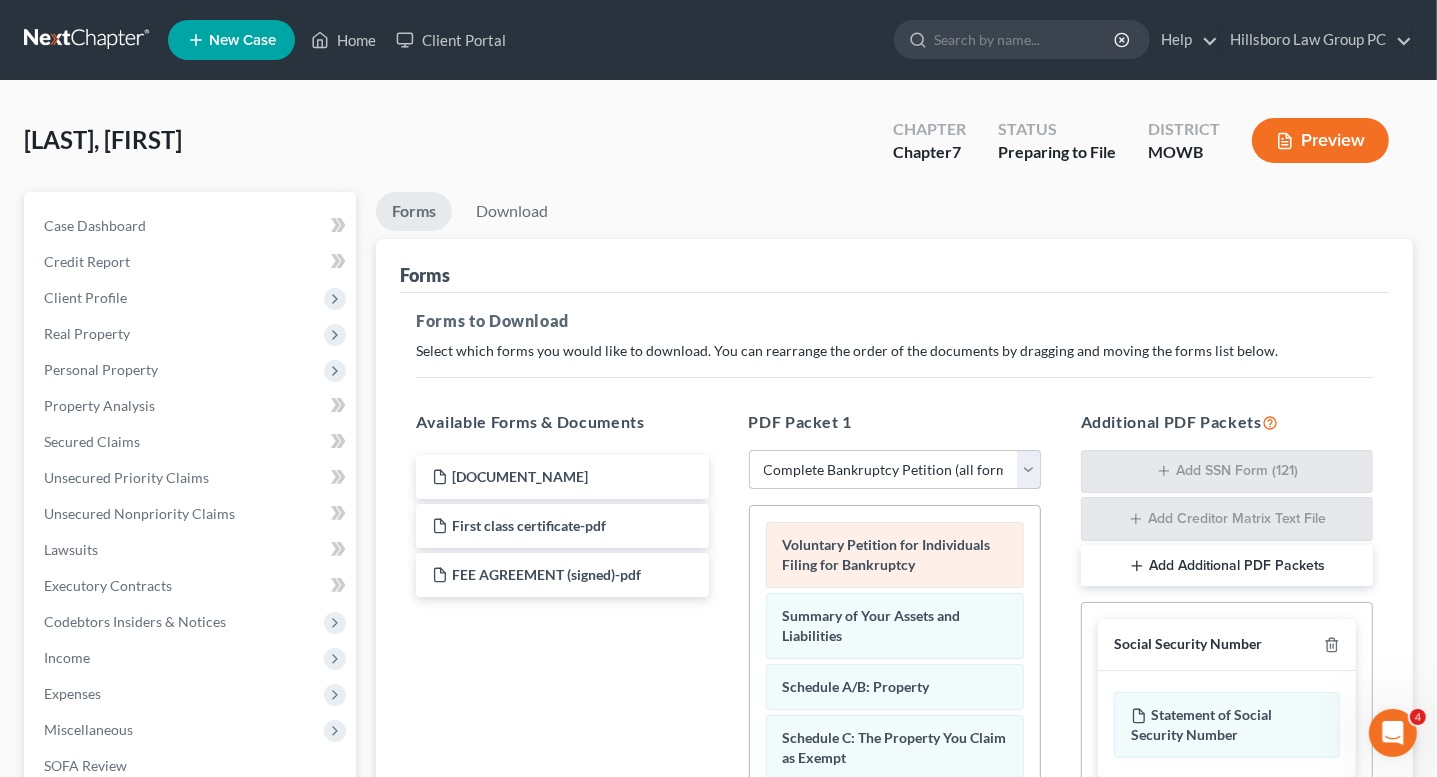 scroll, scrollTop: 100, scrollLeft: 0, axis: vertical 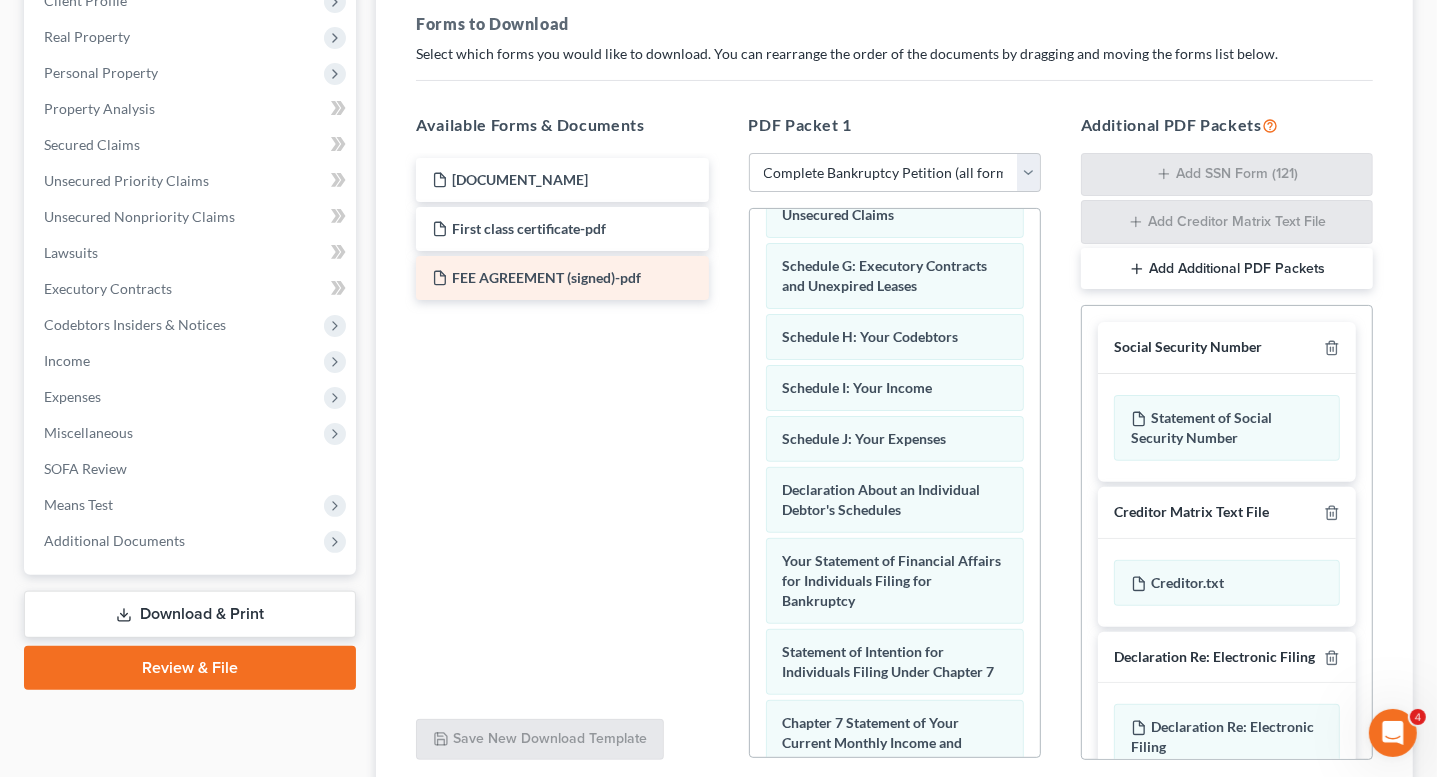 click on "FEE AGREEMENT (signed)-pdf" at bounding box center [546, 277] 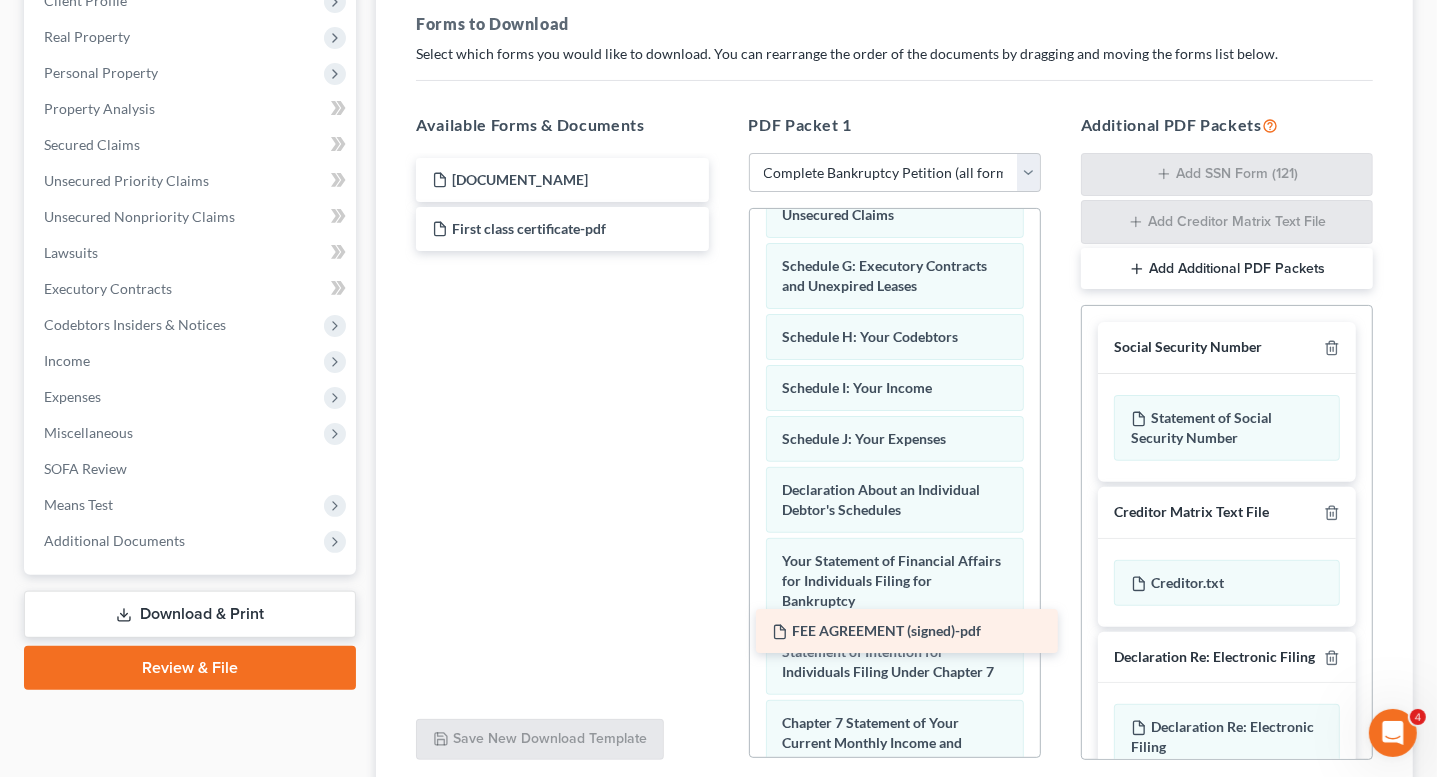 drag, startPoint x: 484, startPoint y: 149, endPoint x: 837, endPoint y: 623, distance: 591.00336 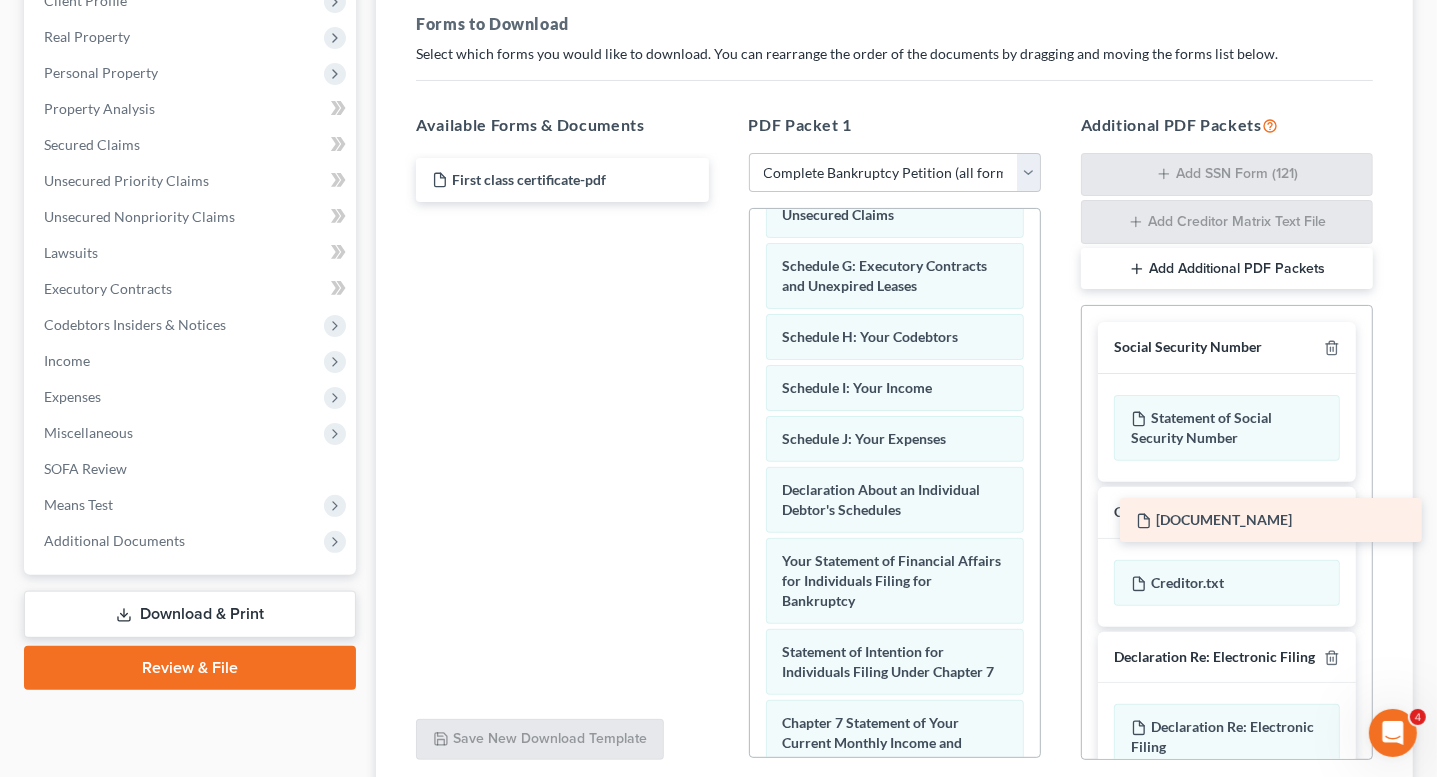 drag, startPoint x: 450, startPoint y: 66, endPoint x: 1167, endPoint y: 509, distance: 842.8155 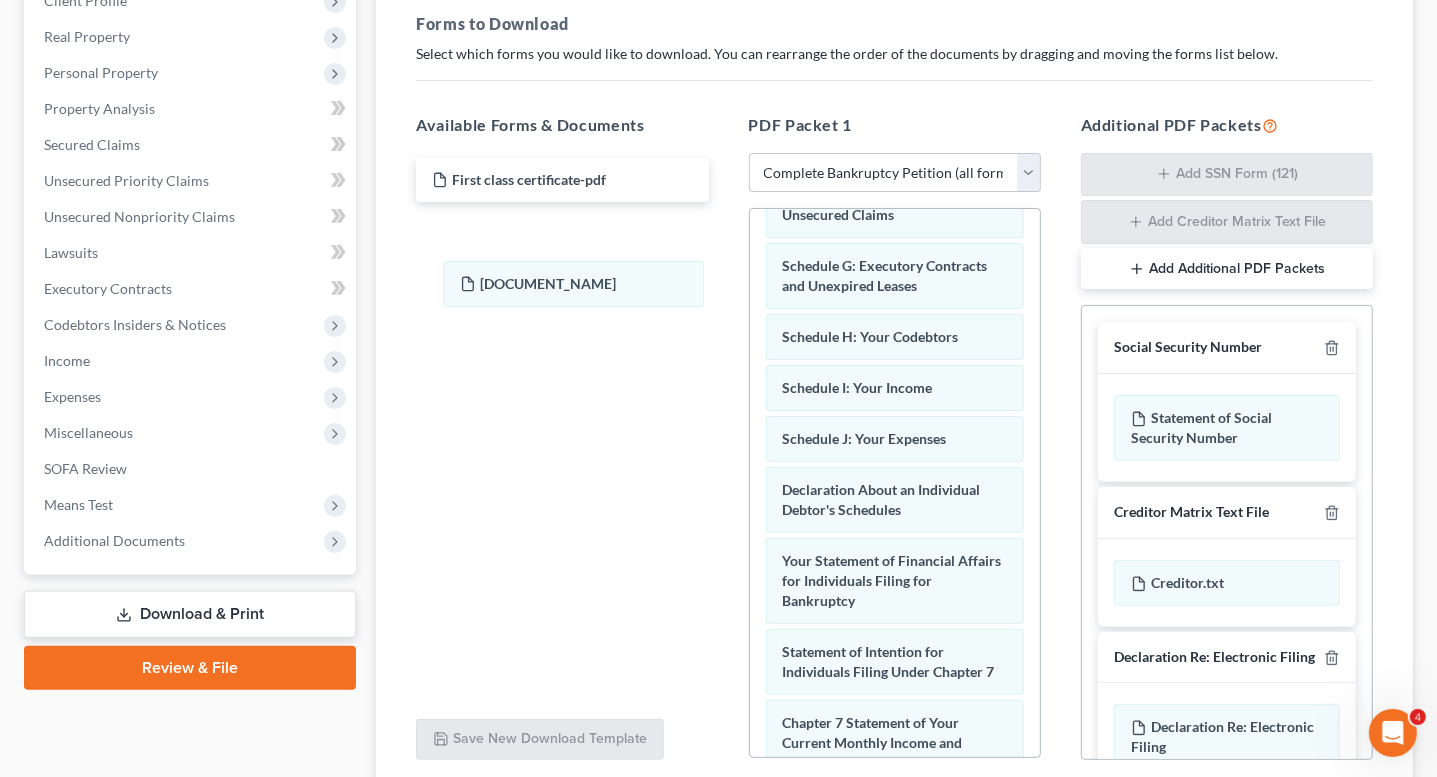 drag, startPoint x: 852, startPoint y: 409, endPoint x: 535, endPoint y: 284, distance: 340.75504 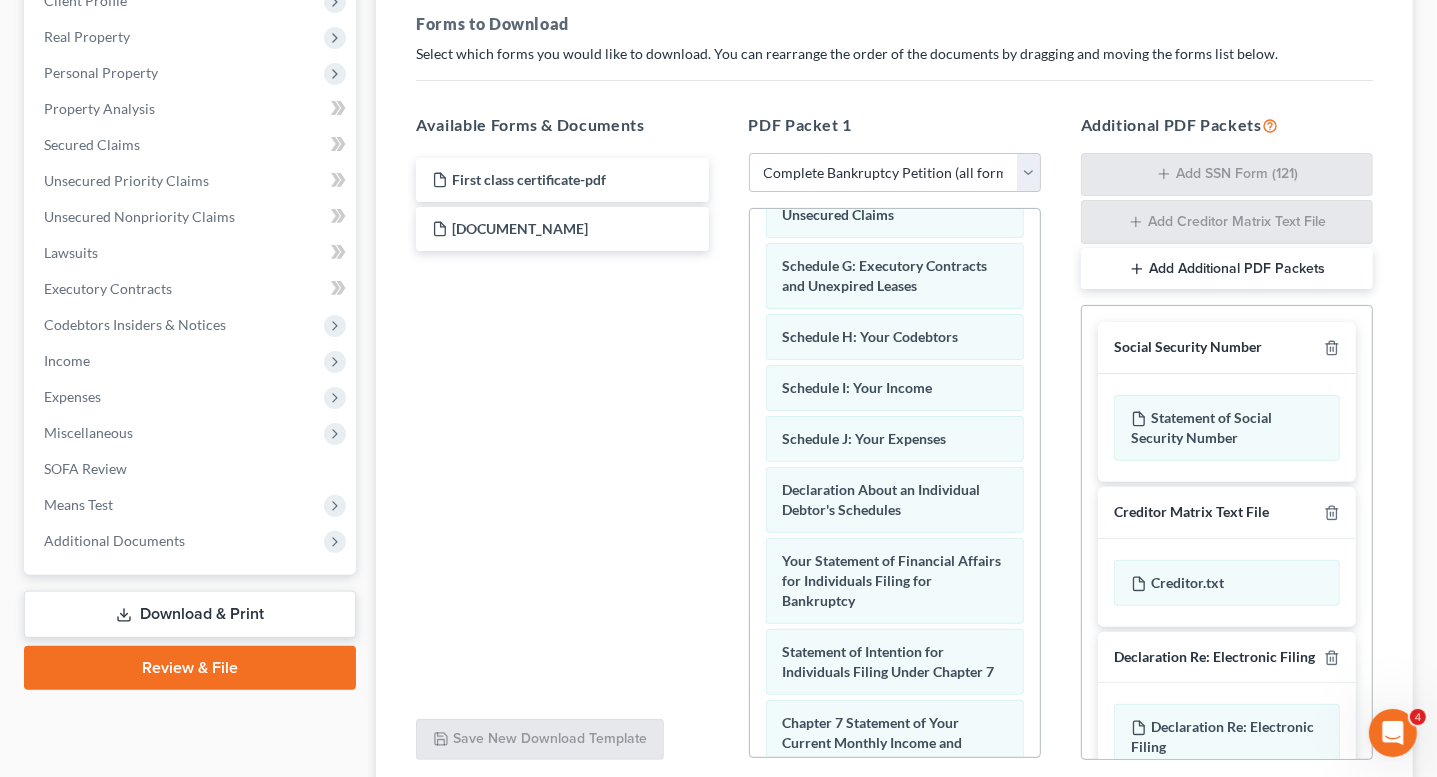 click on "Add Additional PDF Packets" at bounding box center (1227, 269) 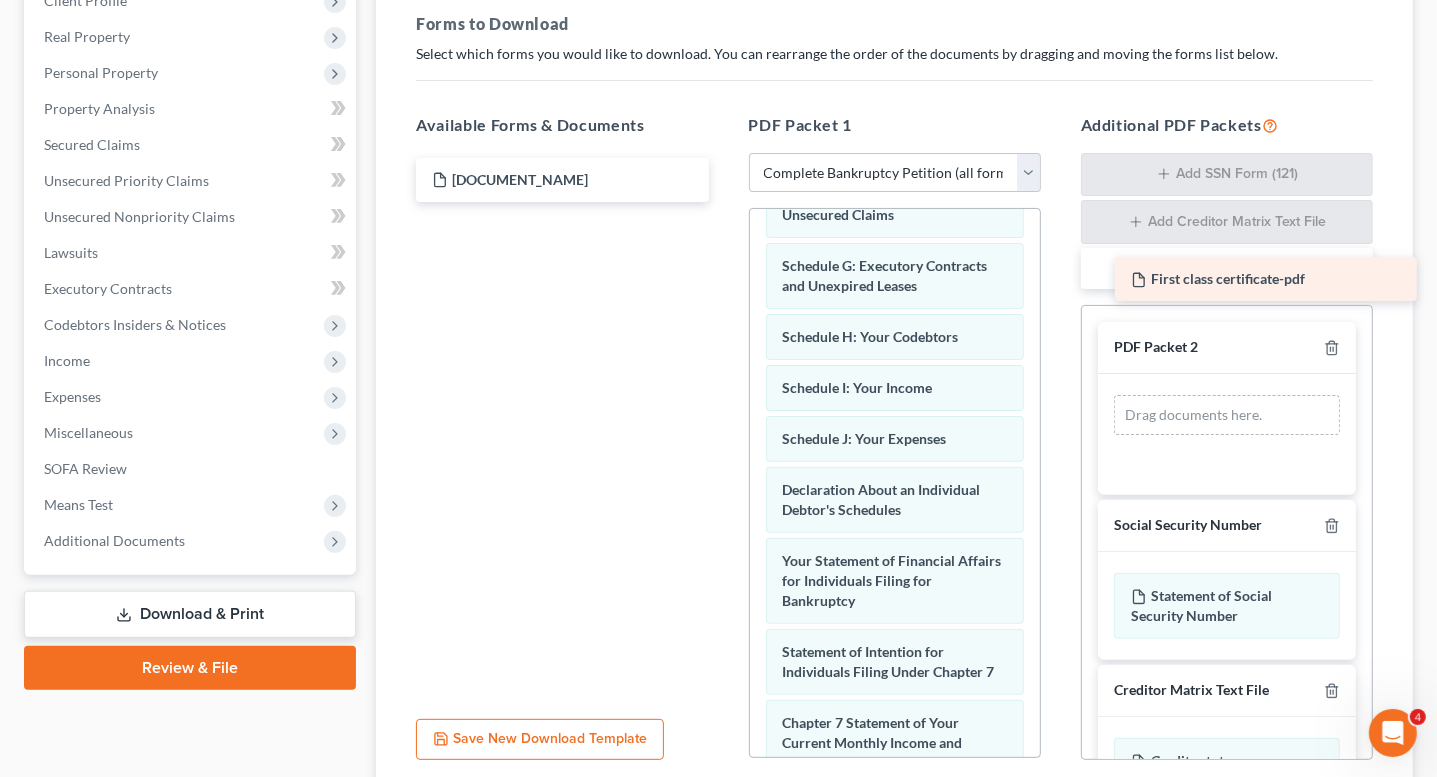 drag, startPoint x: 471, startPoint y: 69, endPoint x: 1185, endPoint y: 276, distance: 743.40094 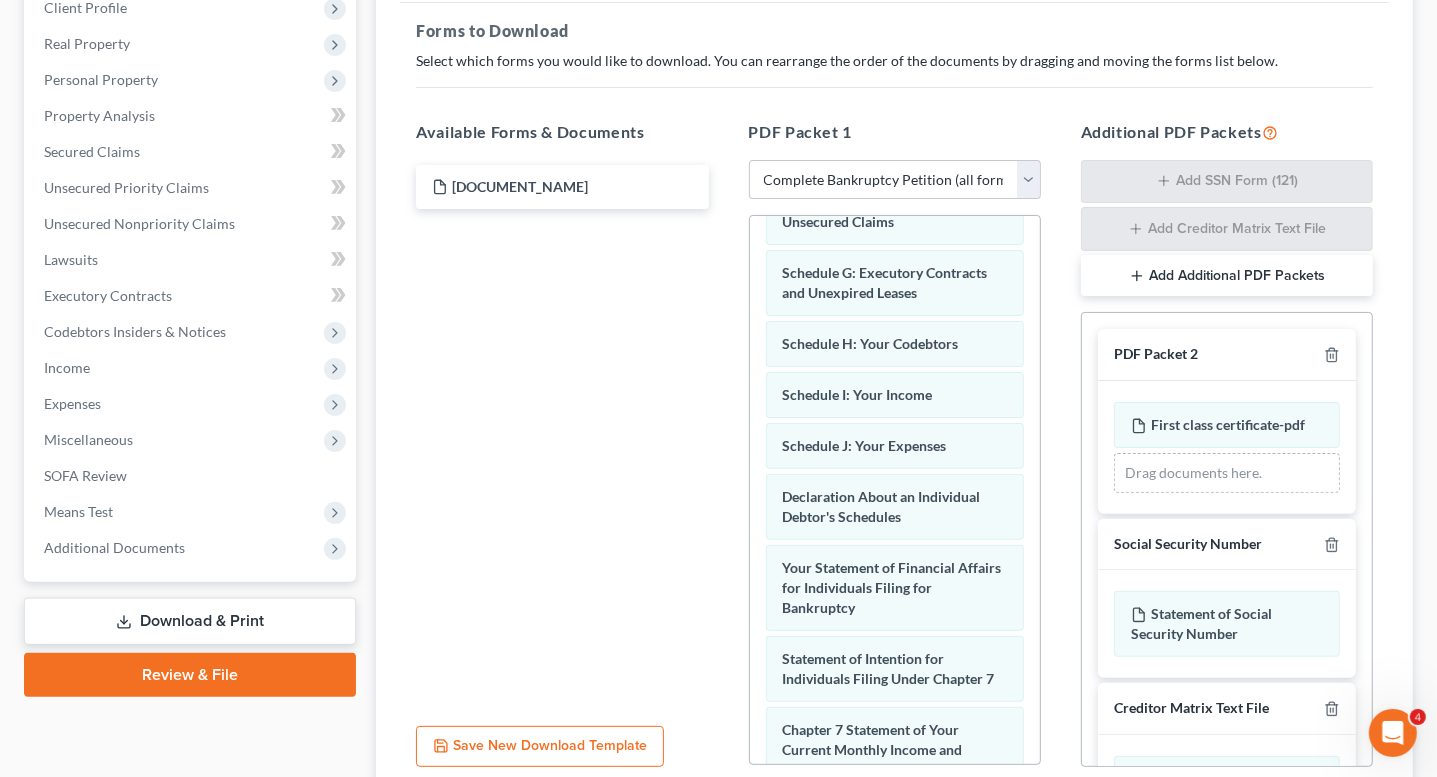 scroll, scrollTop: 0, scrollLeft: 0, axis: both 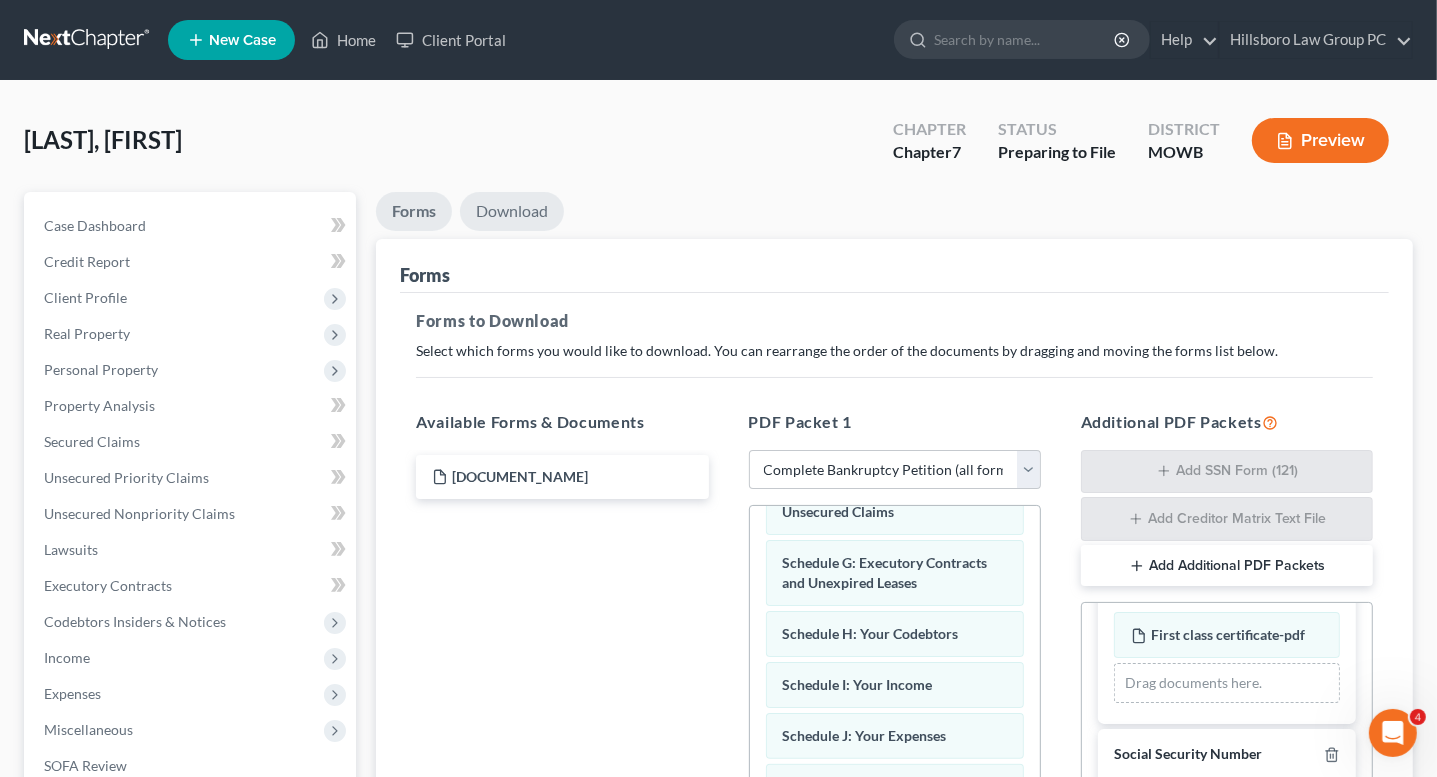click on "Download" at bounding box center [512, 211] 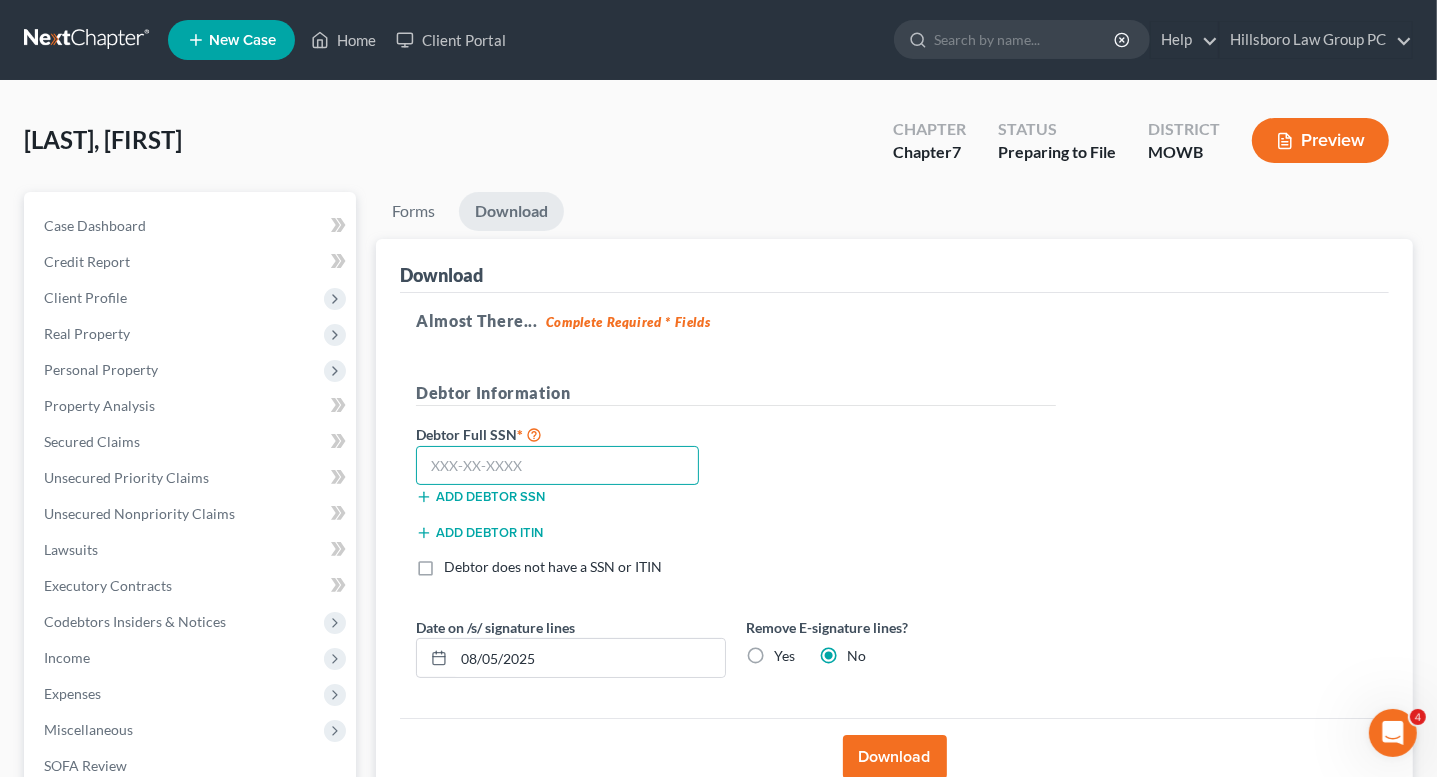 click at bounding box center (557, 466) 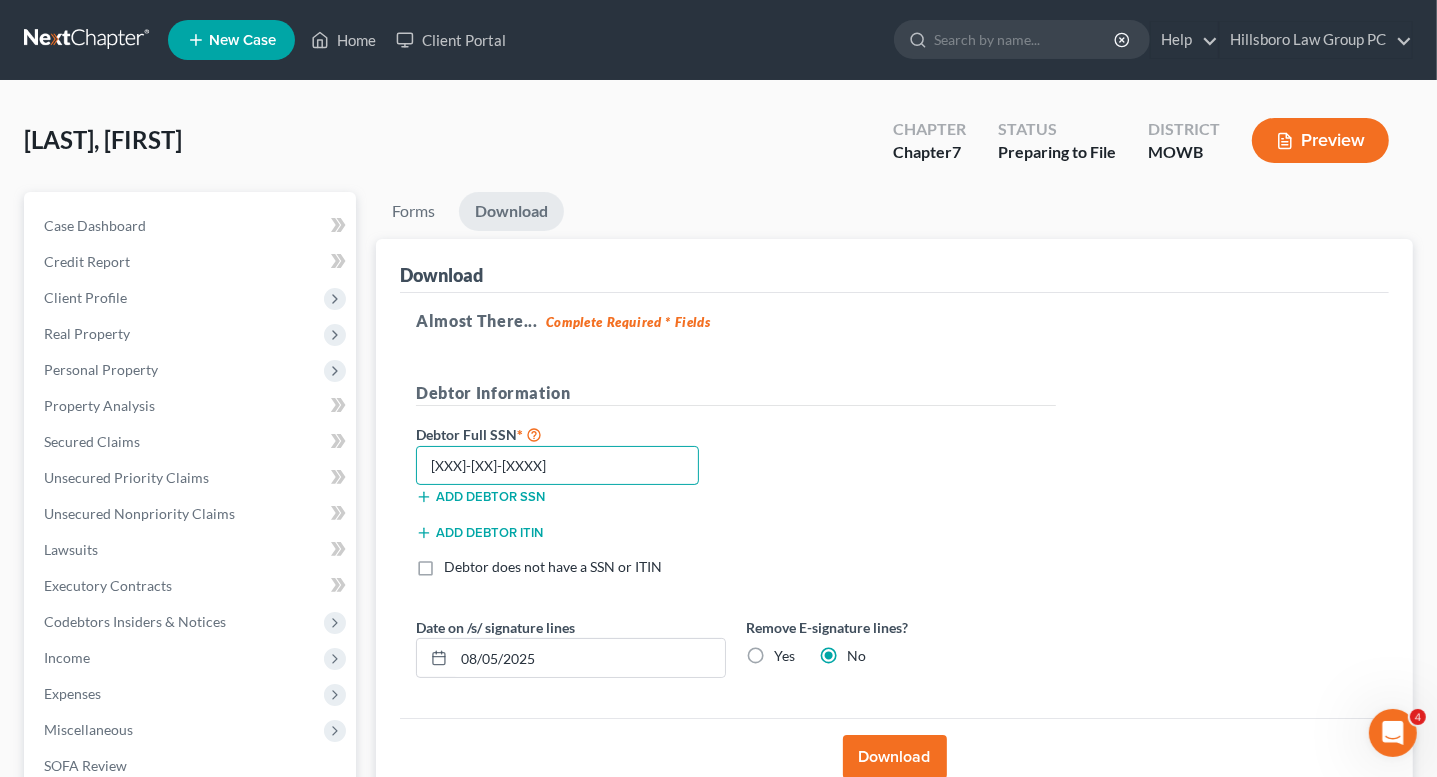 type on "[XXX]-[XX]-[XXXX]" 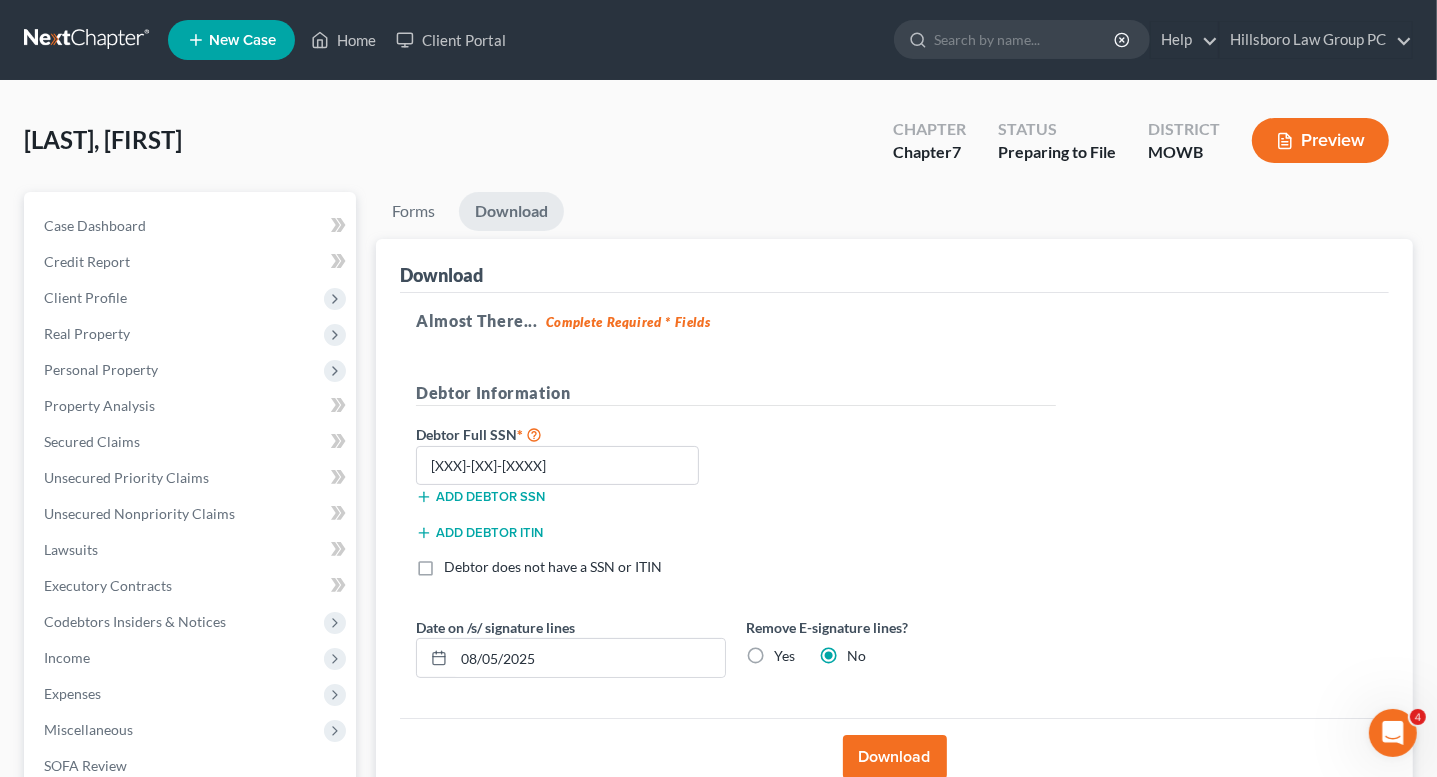 click on "Download" at bounding box center (895, 757) 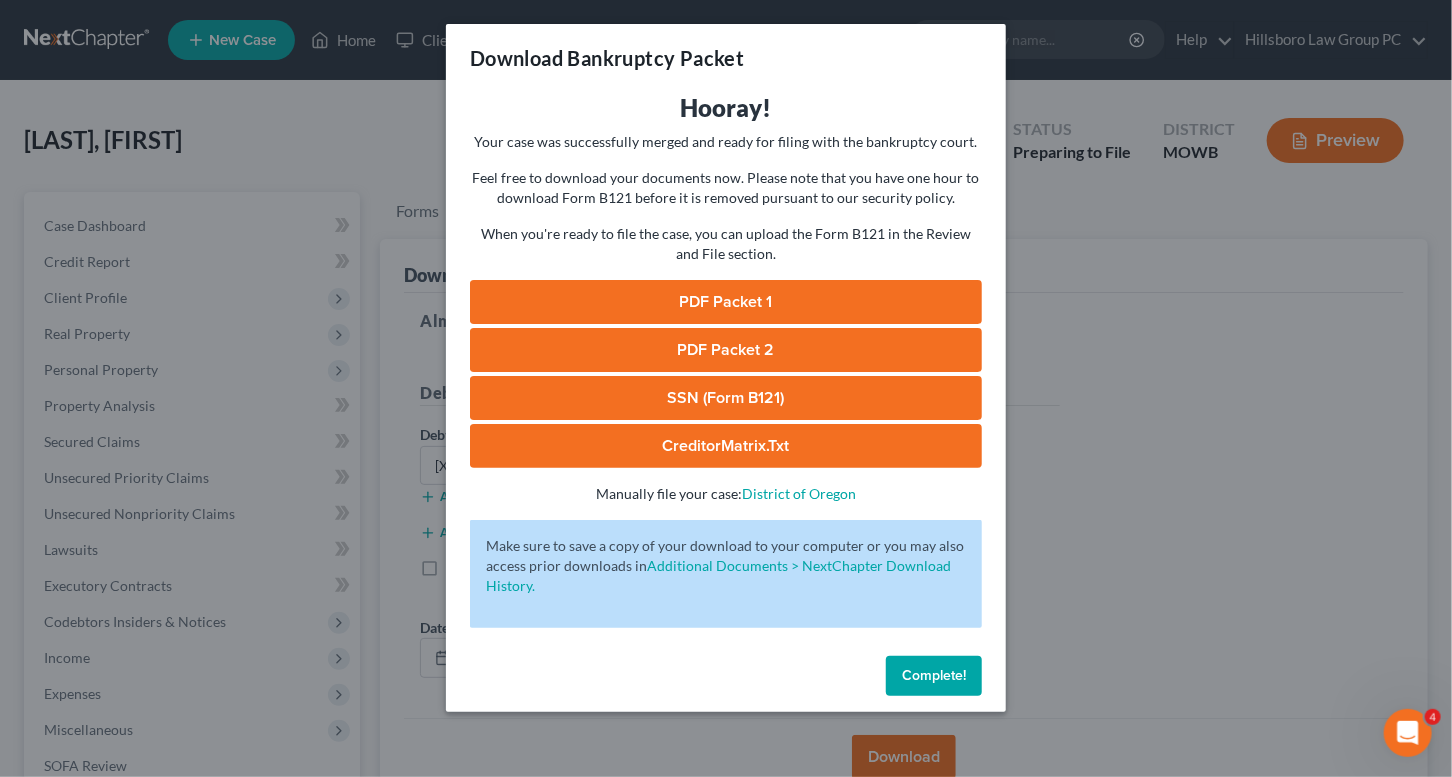 click on "PDF Packet 1" at bounding box center (726, 302) 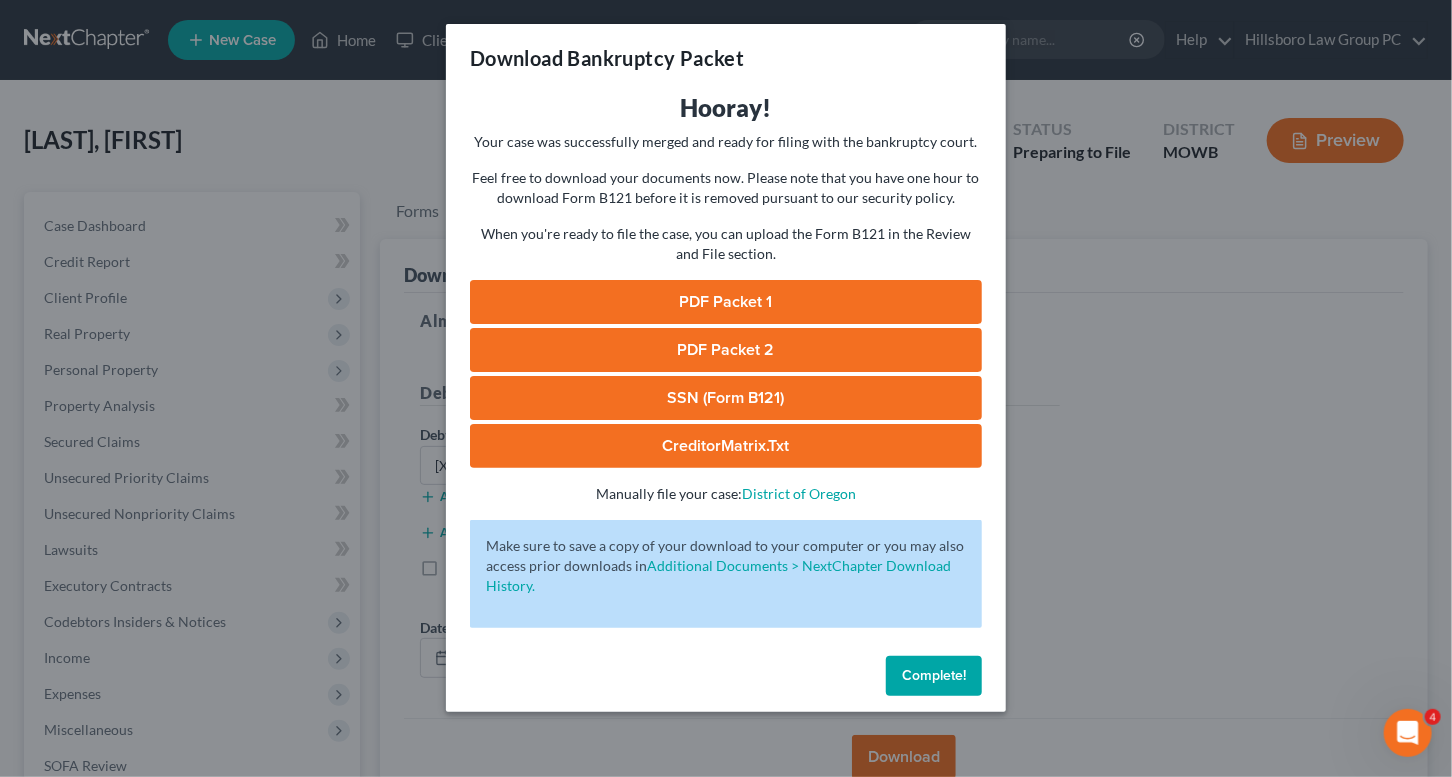 click on "PDF Packet 2" at bounding box center [726, 350] 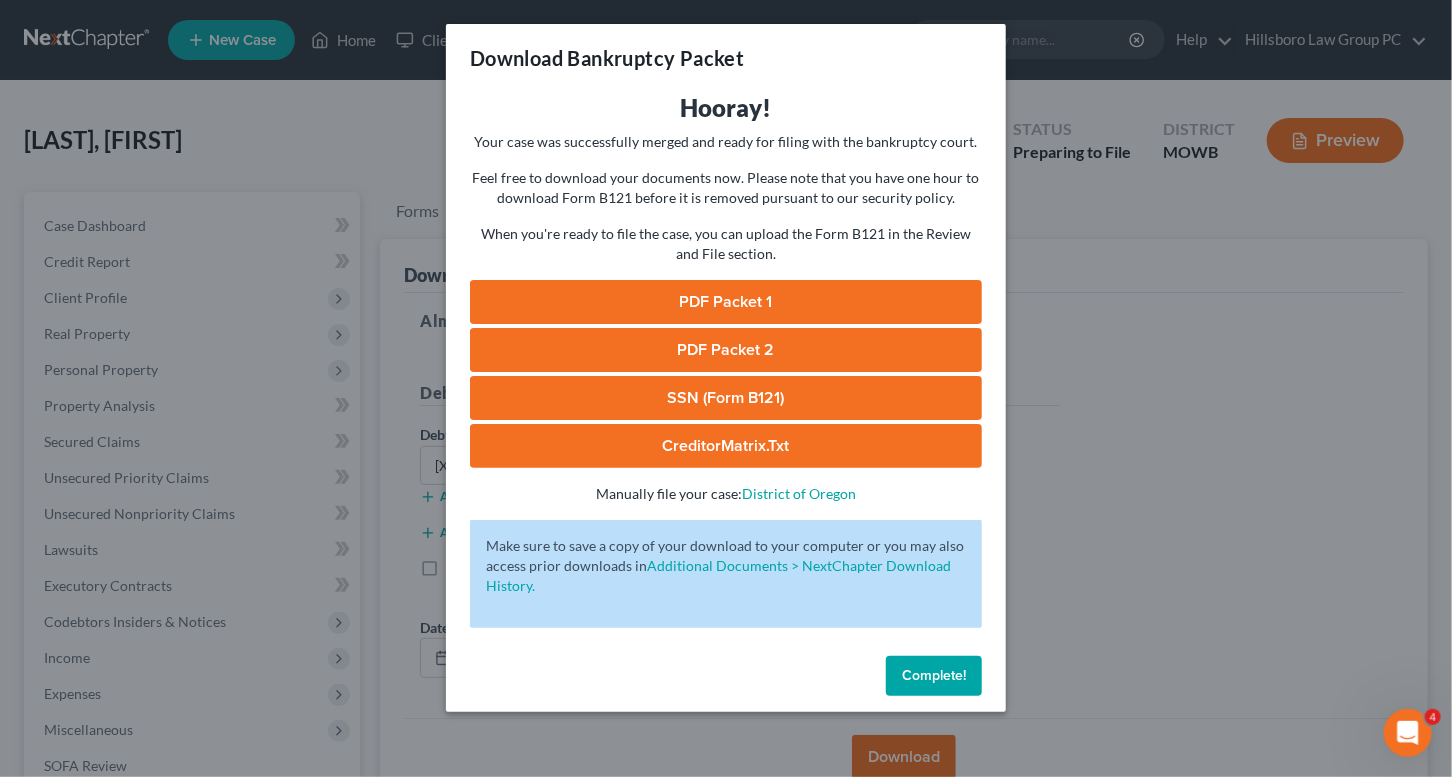 click on "SSN (Form B121)" at bounding box center (726, 398) 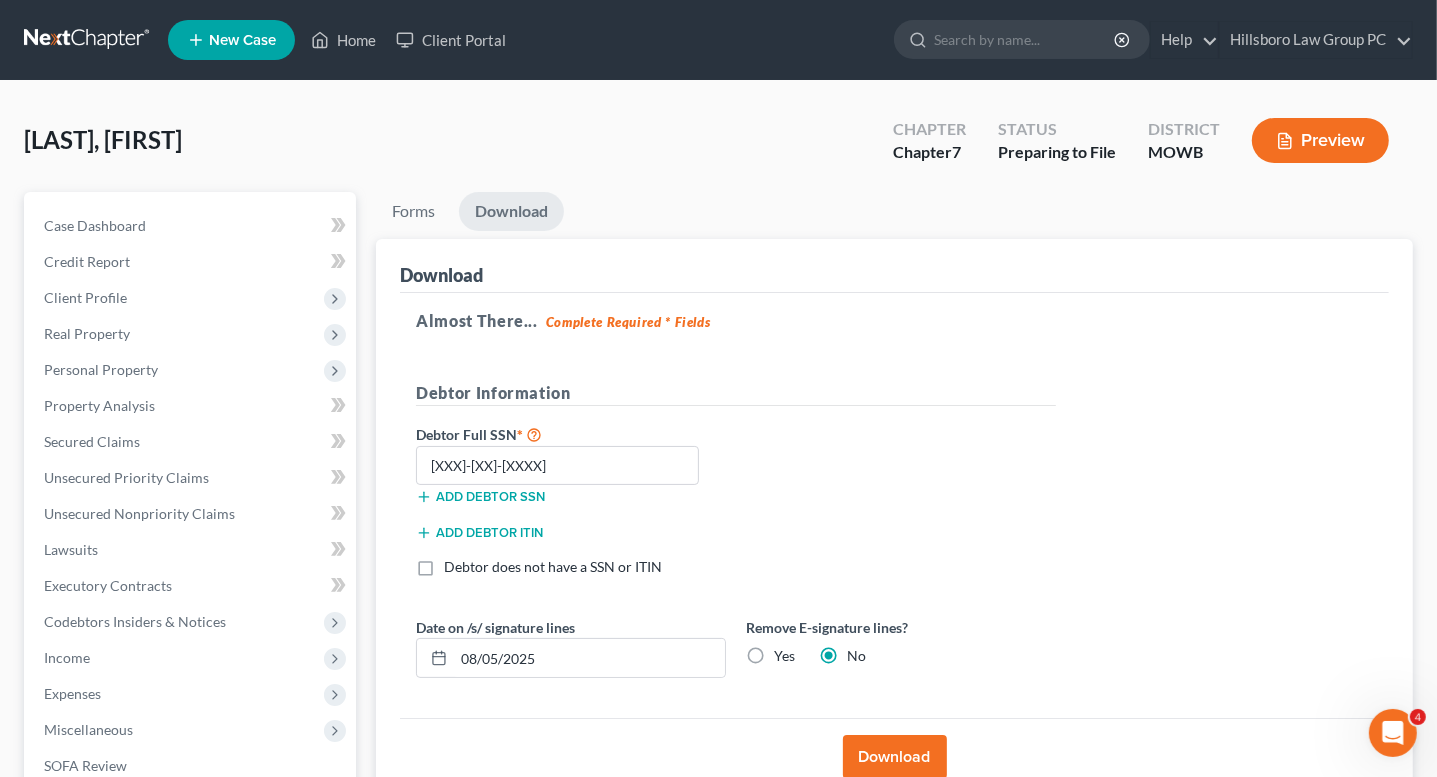 click on "Preview" at bounding box center [1320, 140] 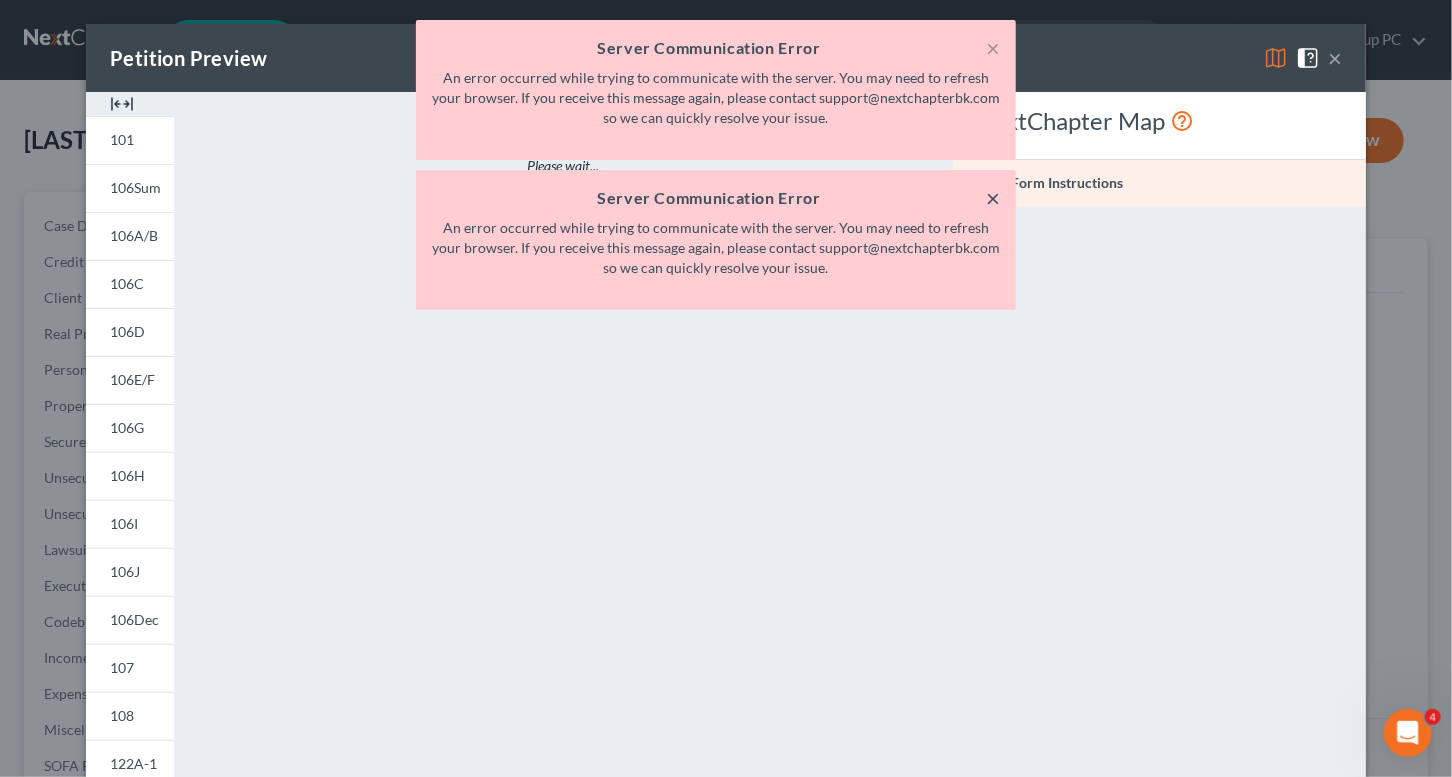 click on "×" at bounding box center [993, 198] 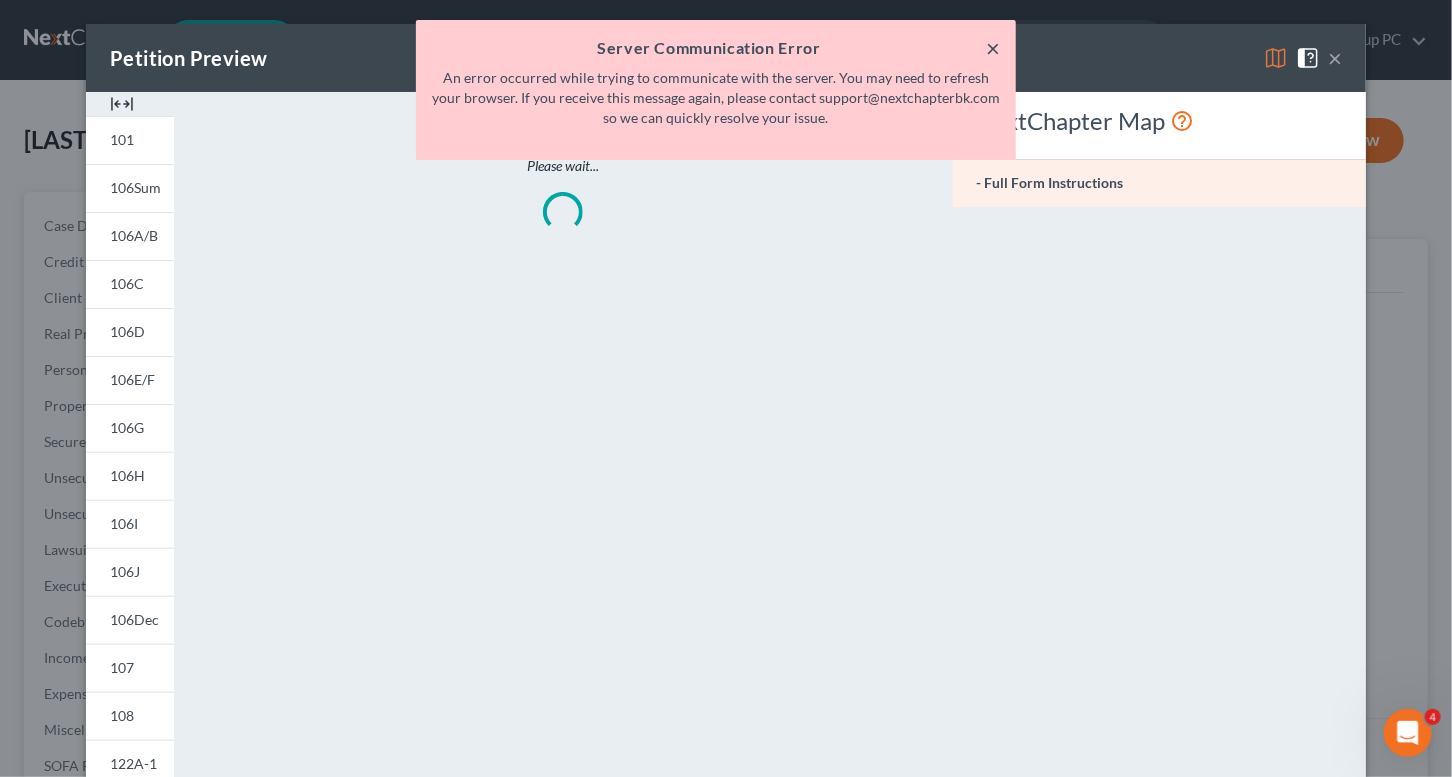 click on "×" at bounding box center [993, 48] 